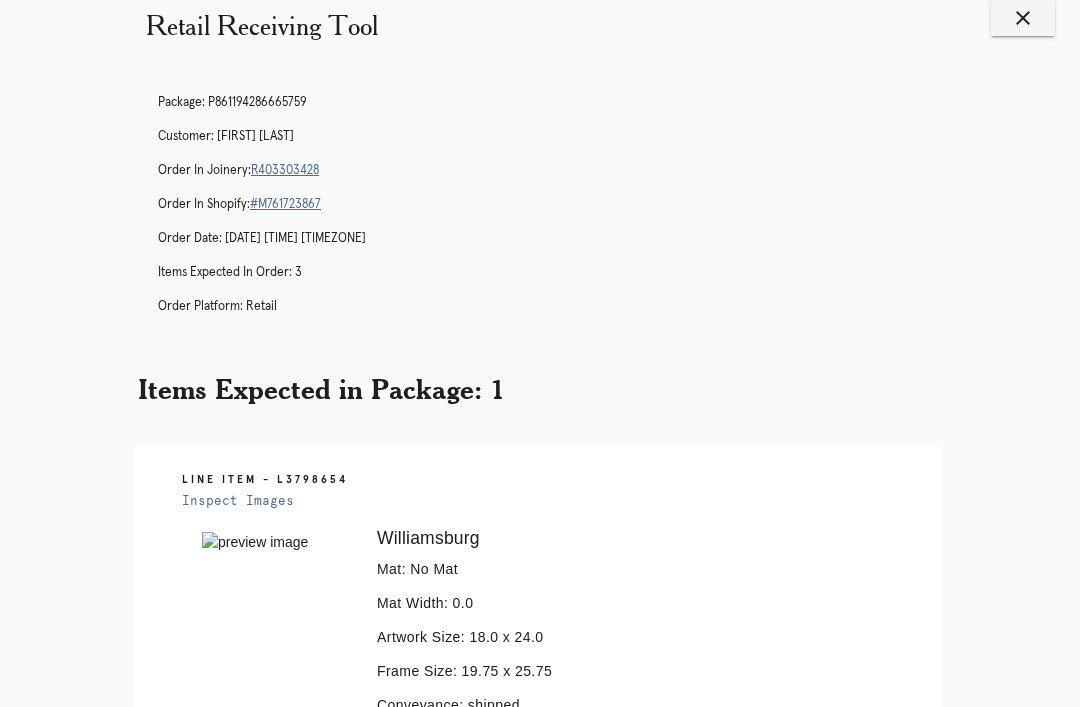 scroll, scrollTop: 0, scrollLeft: 0, axis: both 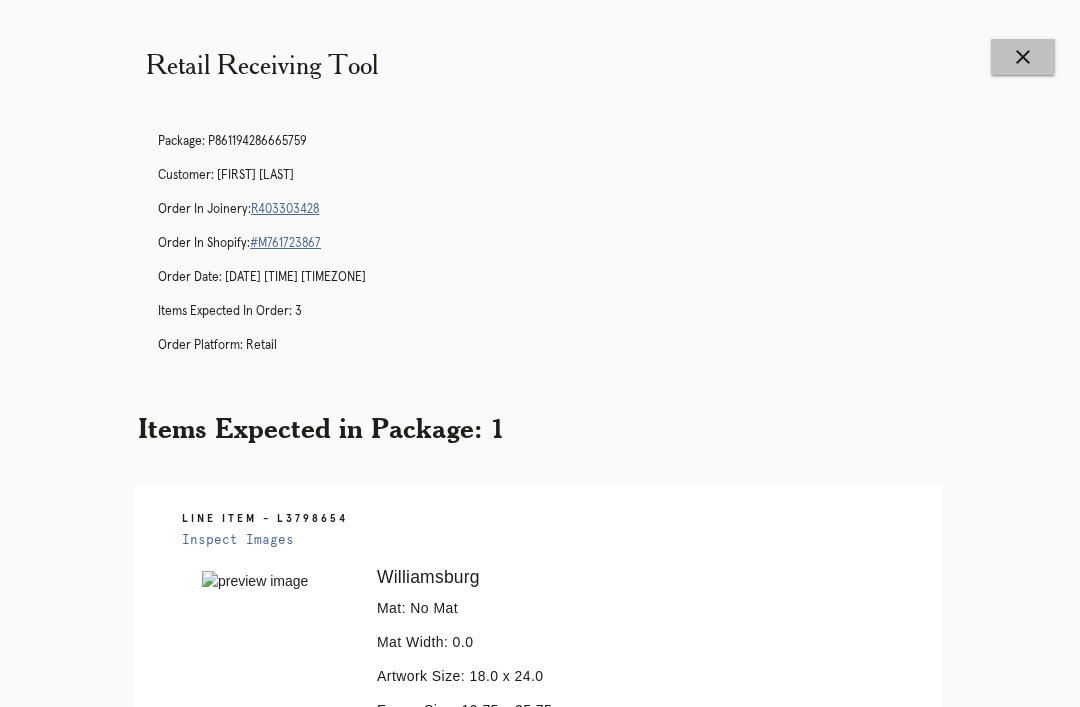 click on "close" at bounding box center [1023, 57] 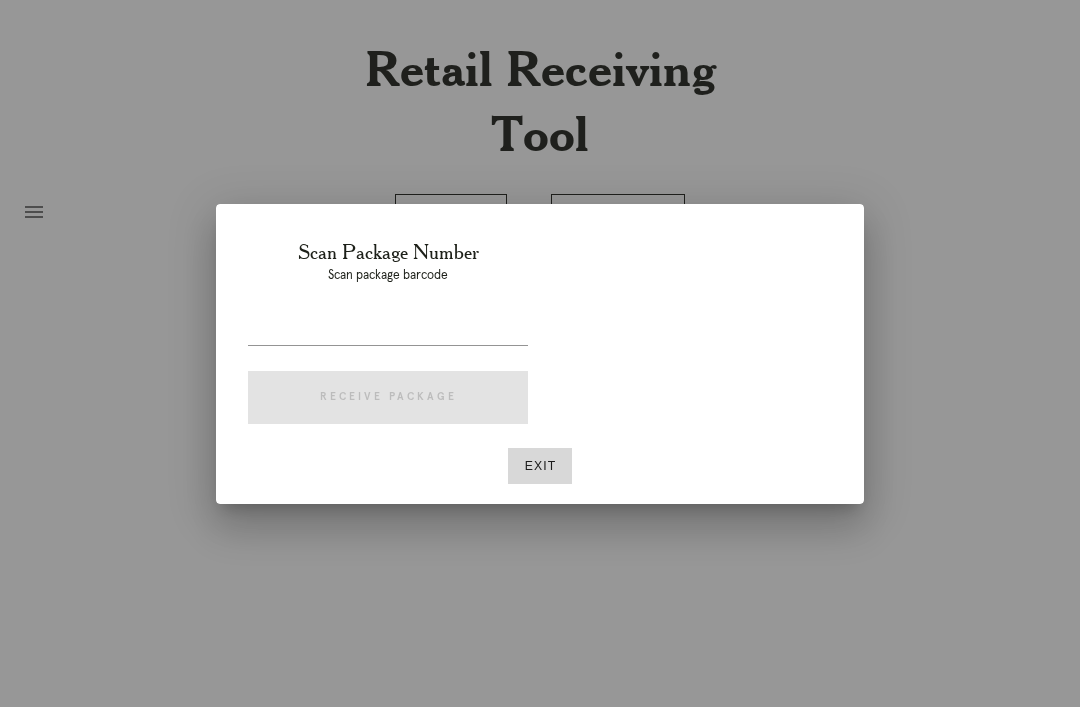 scroll, scrollTop: 0, scrollLeft: 0, axis: both 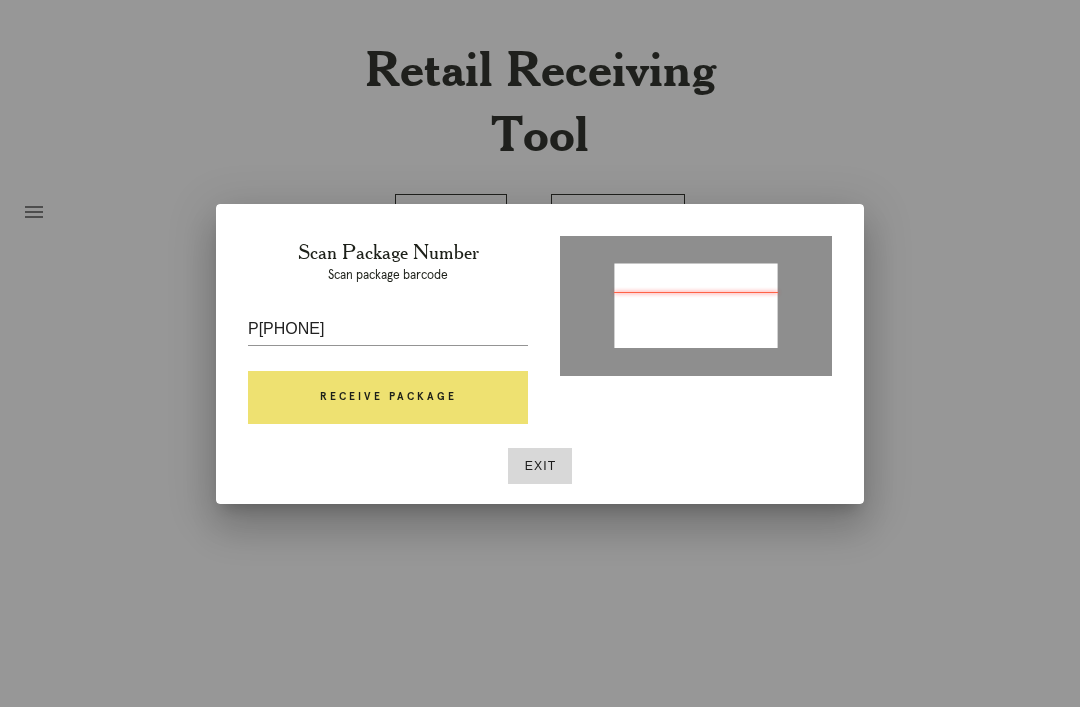 click on "Receive Package" at bounding box center [388, 398] 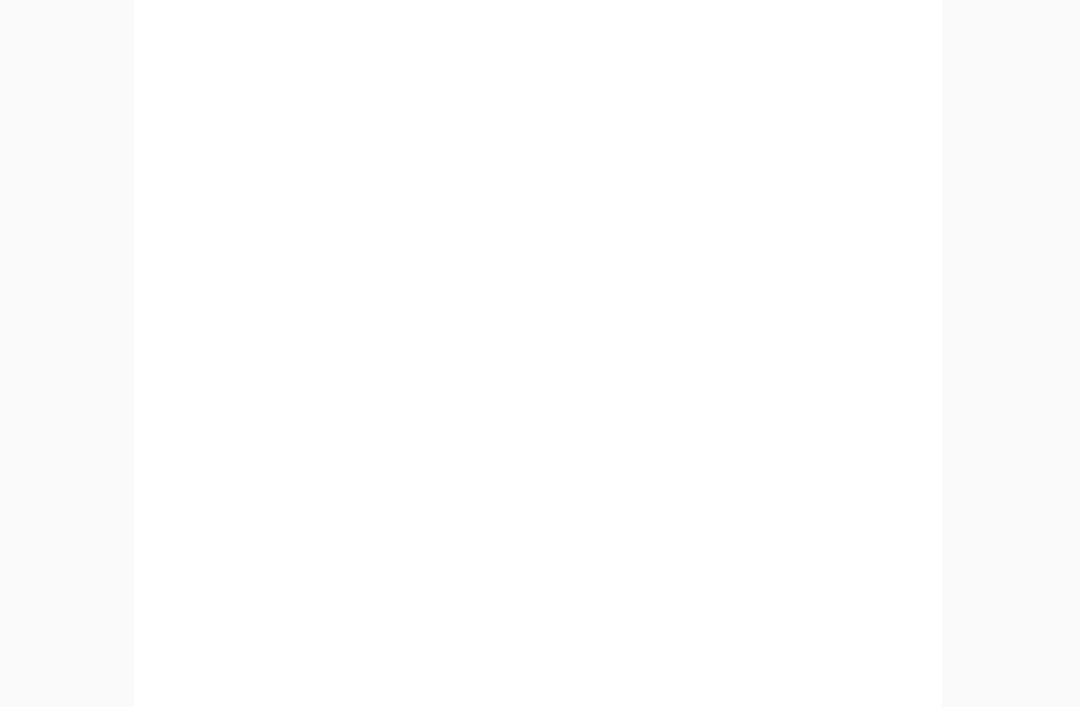 scroll, scrollTop: 910, scrollLeft: 0, axis: vertical 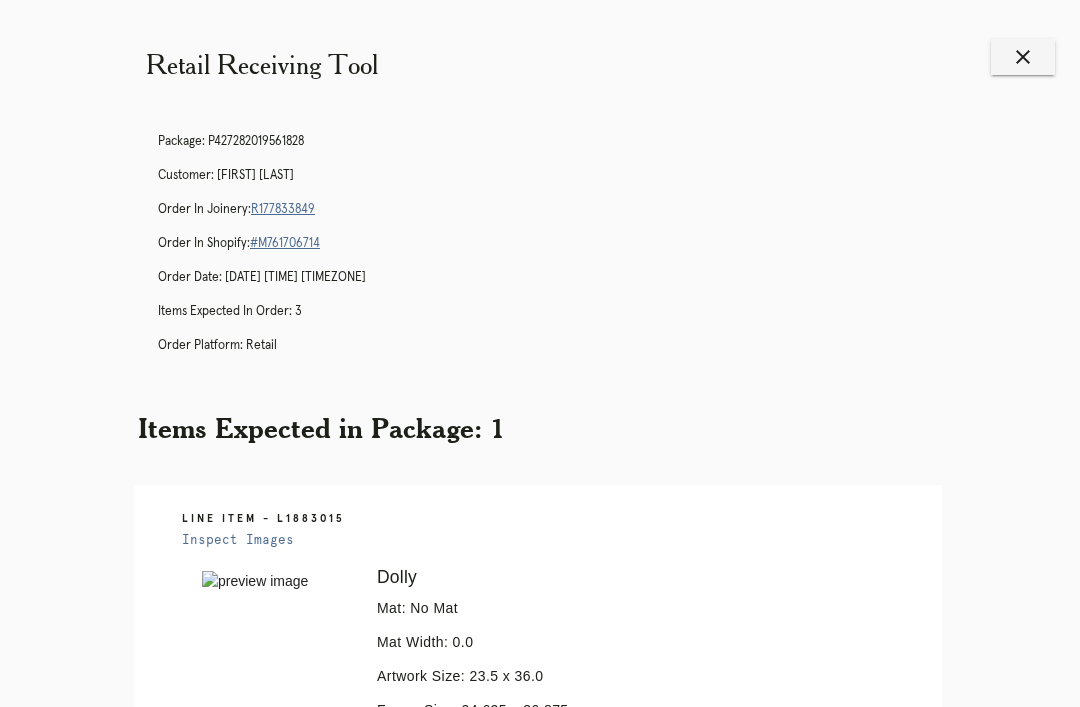 click on "close" at bounding box center (1023, 57) 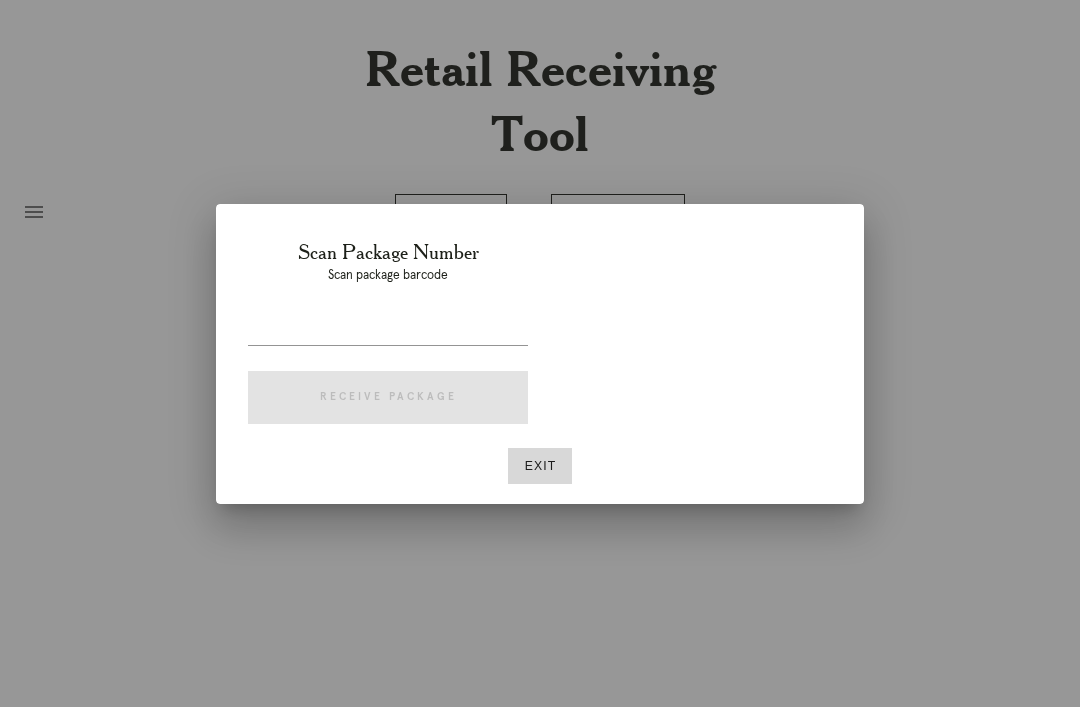 scroll, scrollTop: 0, scrollLeft: 0, axis: both 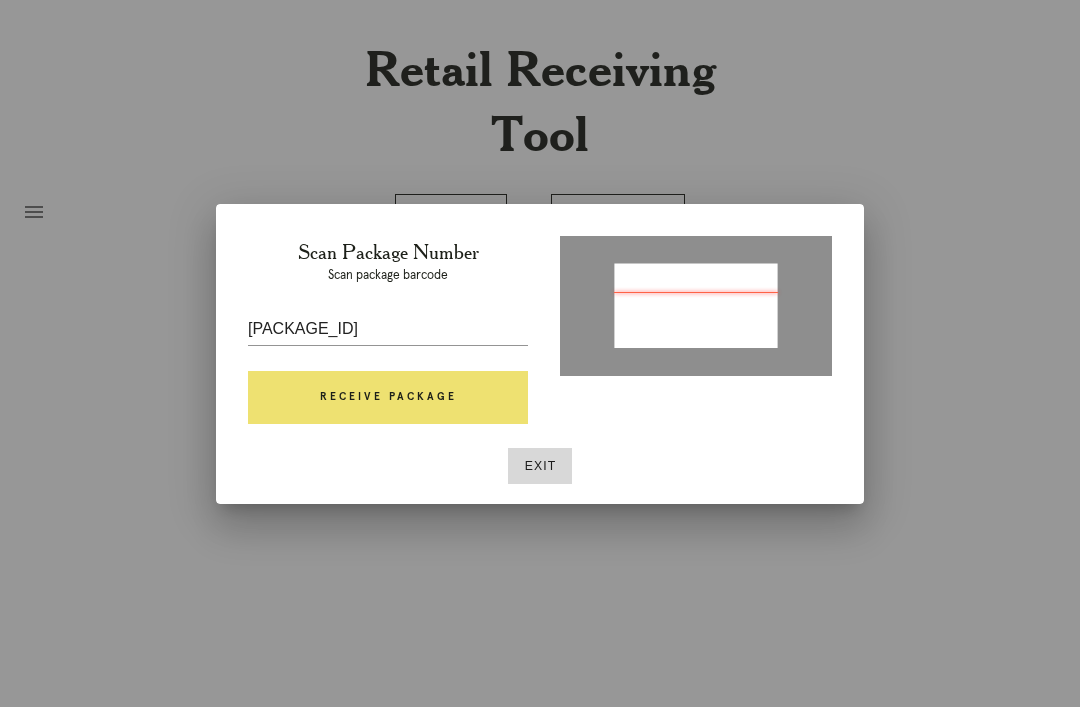 click on "Receive Package" at bounding box center [388, 398] 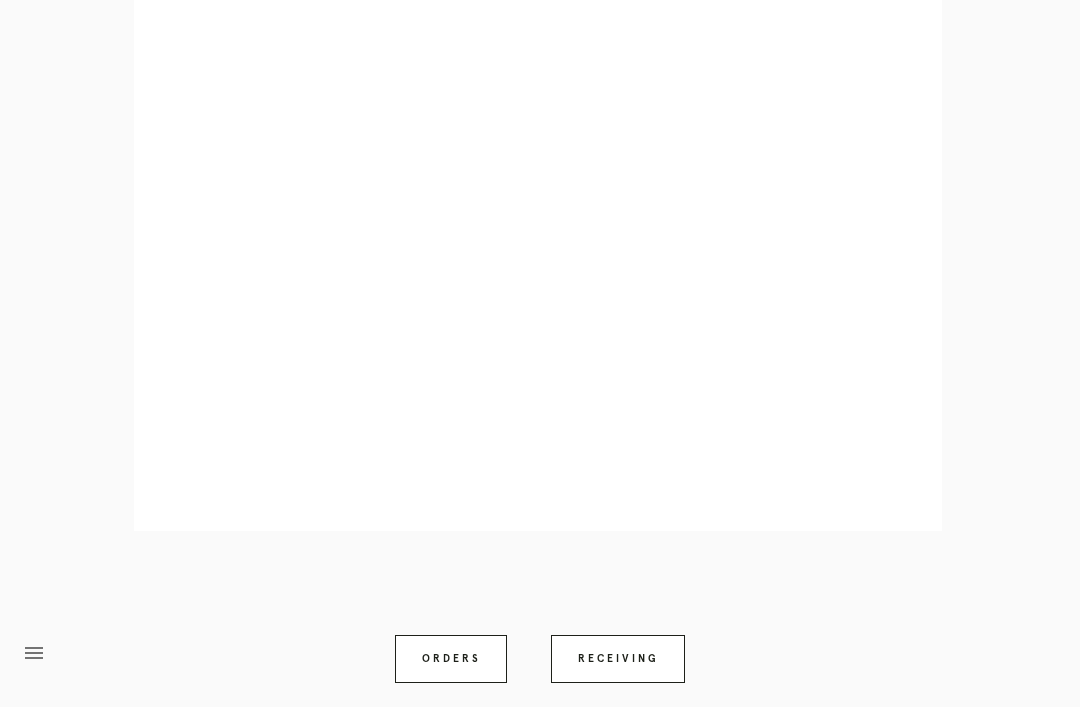 scroll, scrollTop: 1172, scrollLeft: 0, axis: vertical 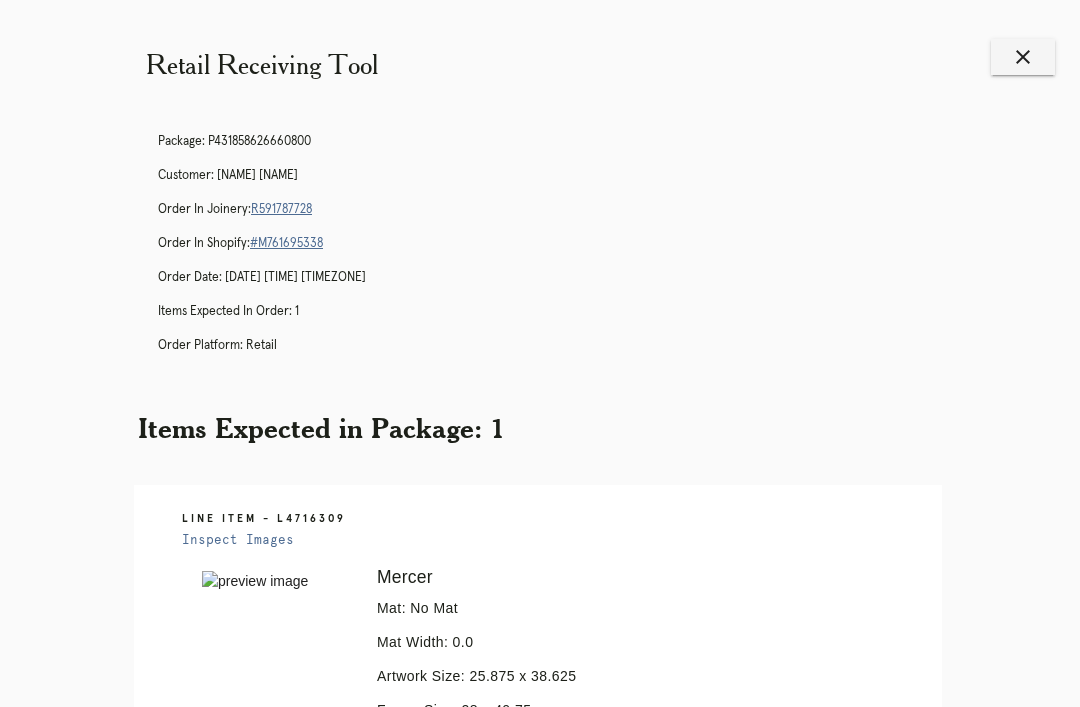 click on "close" at bounding box center (1023, 57) 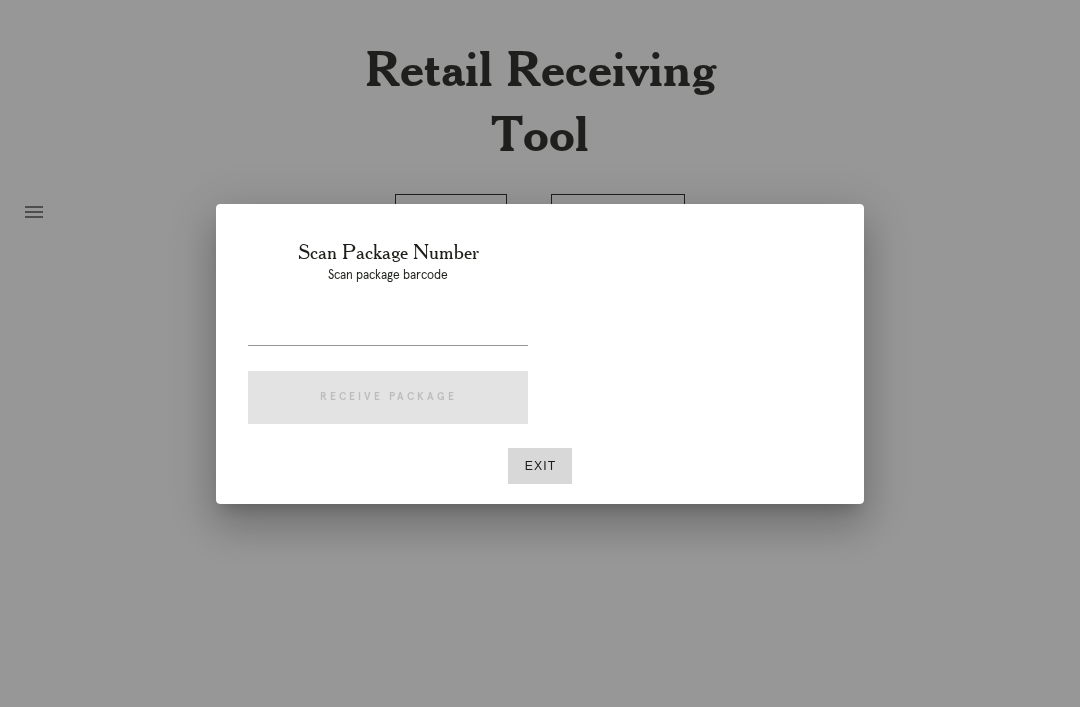 scroll, scrollTop: 0, scrollLeft: 0, axis: both 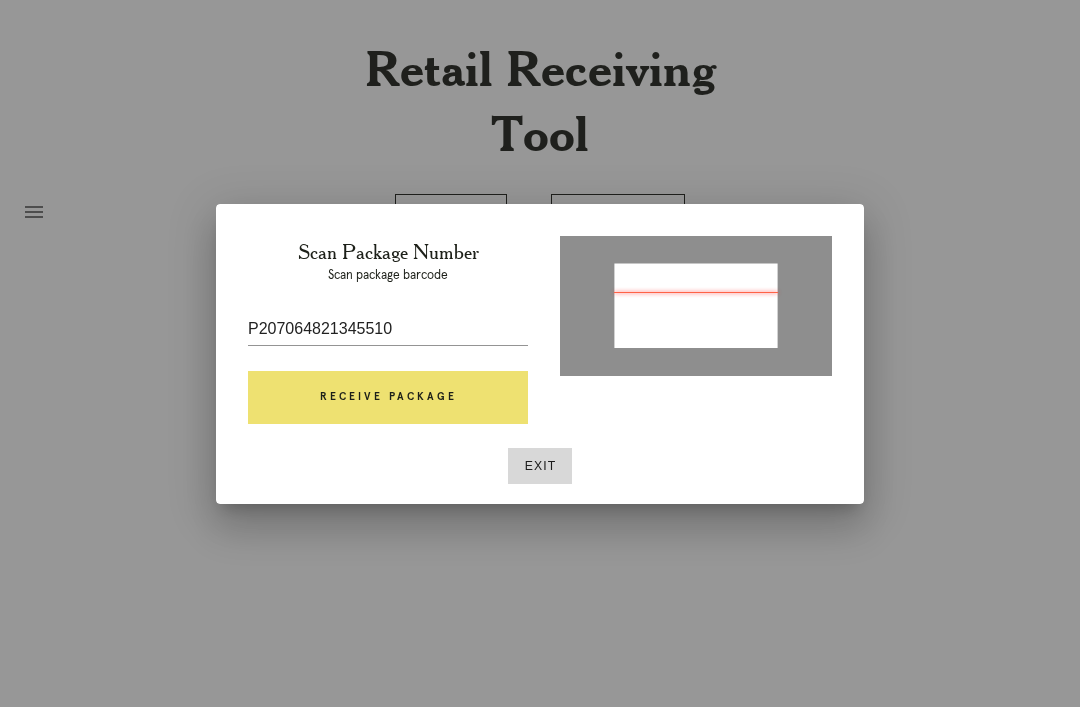 click on "Receive Package" at bounding box center (388, 398) 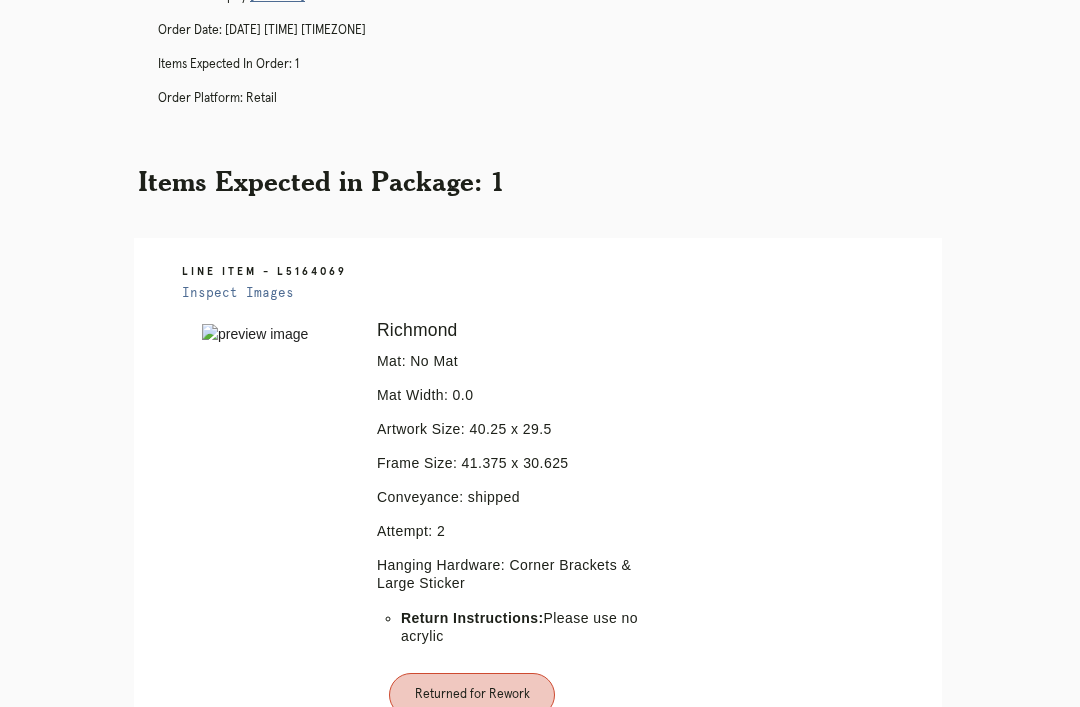 scroll, scrollTop: 249, scrollLeft: 0, axis: vertical 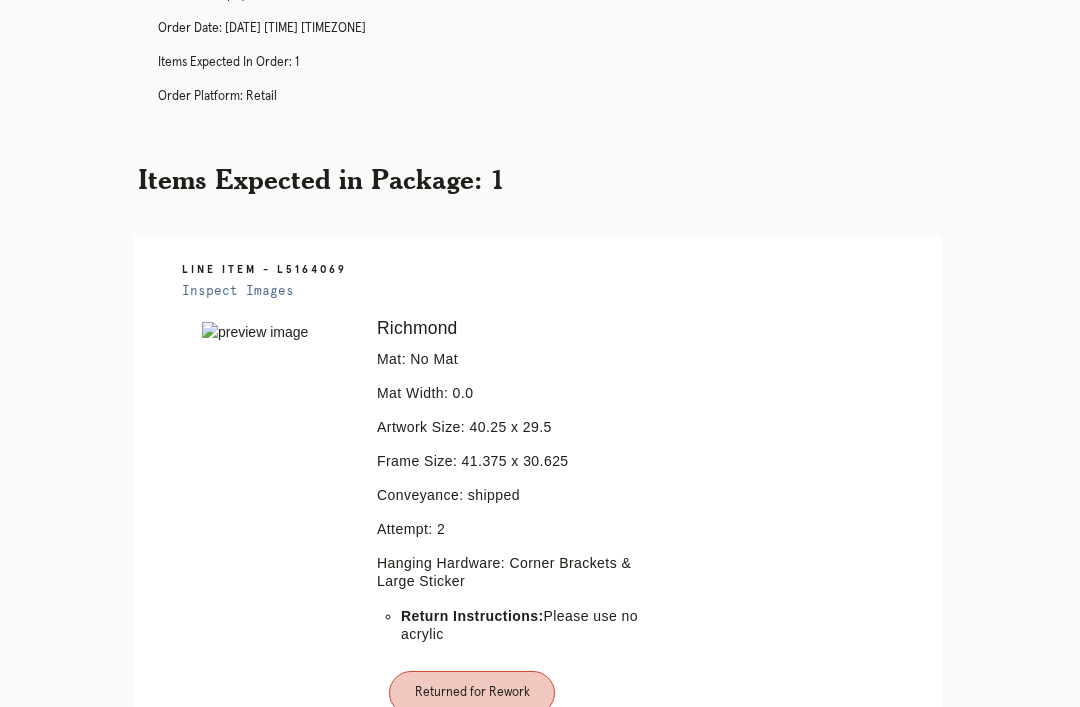 click on "menu
Orders
Receiving
Logged in as:   [EMAIL]   Union Market
Logout" at bounding box center [540, 1059] 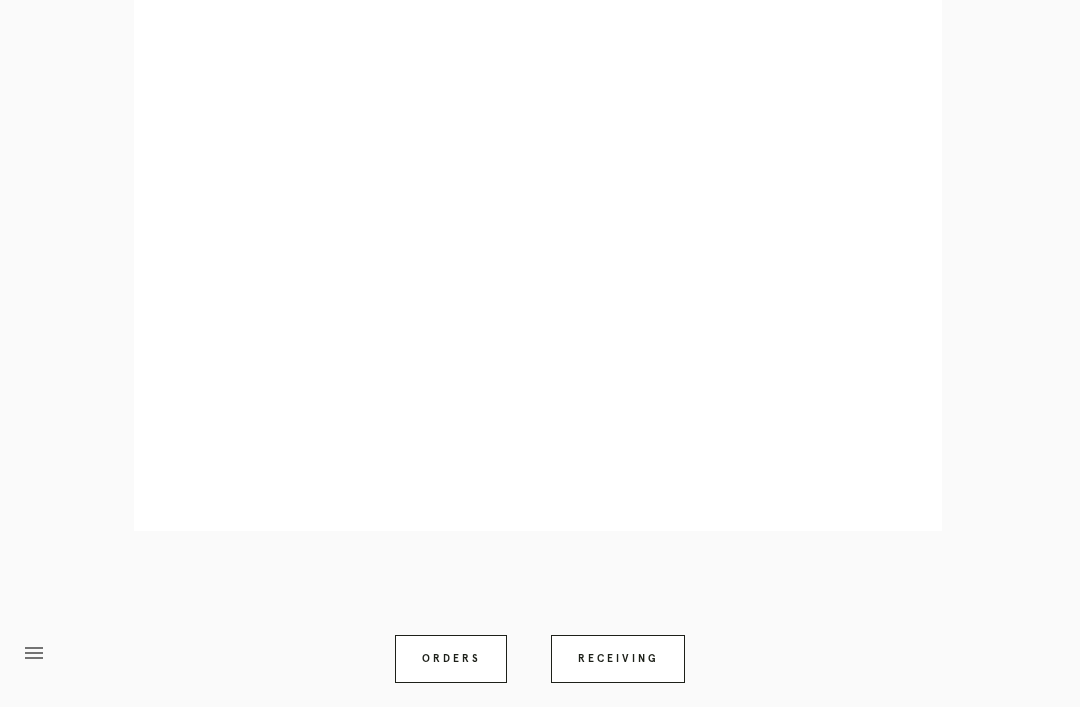 scroll, scrollTop: 994, scrollLeft: 0, axis: vertical 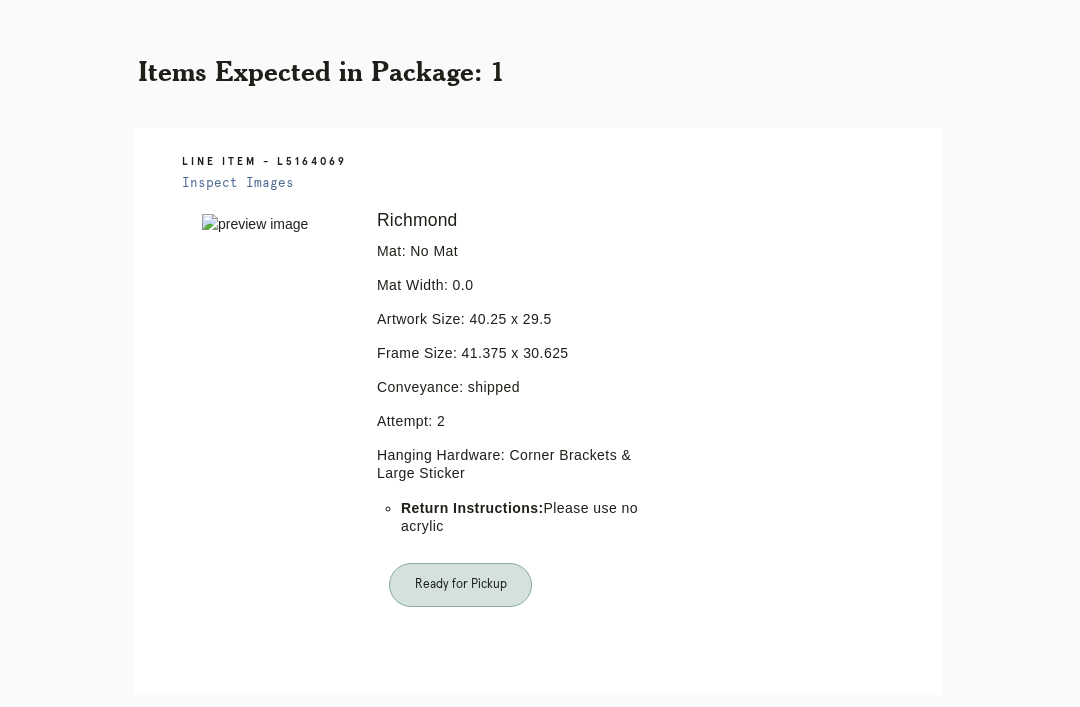 click on "Retail Receiving Tool   close   Package: [PACKAGE_ID]   Customer: [FIRST] [LAST]
Order in Joinery:
[ORDER_ID]
Order in Shopify:
[ORDER_ID]
Order Date:
[DATE]  [TIME] [TIMEZONE]
Items Expected in Order: 1   Order Platform: retail     Items Expected in Package:  1
Line Item - [LINE_ITEM_ID]
Inspect Images
Error retreiving frame spec #[NUMBER]
[CITY]
Mat: No Mat
Mat Width: 0.0
Artwork Size:
40.25
x
29.5
Frame Size:
41.375
x
30.625
Conveyance: shipped
Attempt: 2
Hanging Hardware: Corner Brackets & Large Sticker
Return Instructions:
Please use no acrylic
Ready for Pickup
menu
Orders" at bounding box center [540, 257] 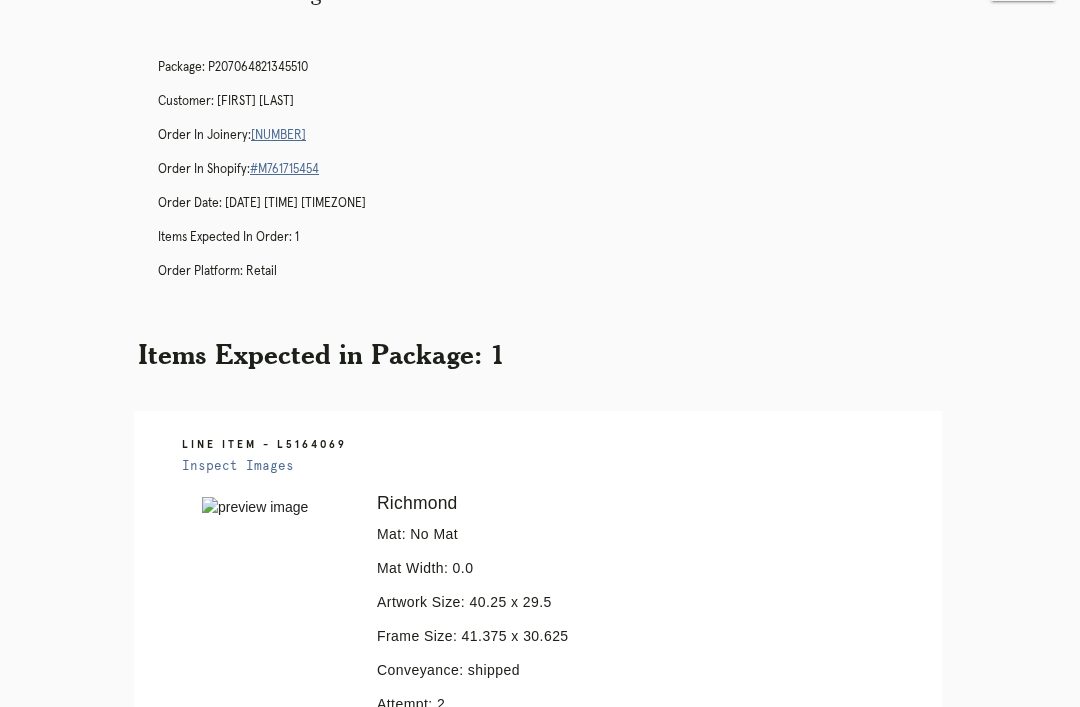 scroll, scrollTop: 0, scrollLeft: 0, axis: both 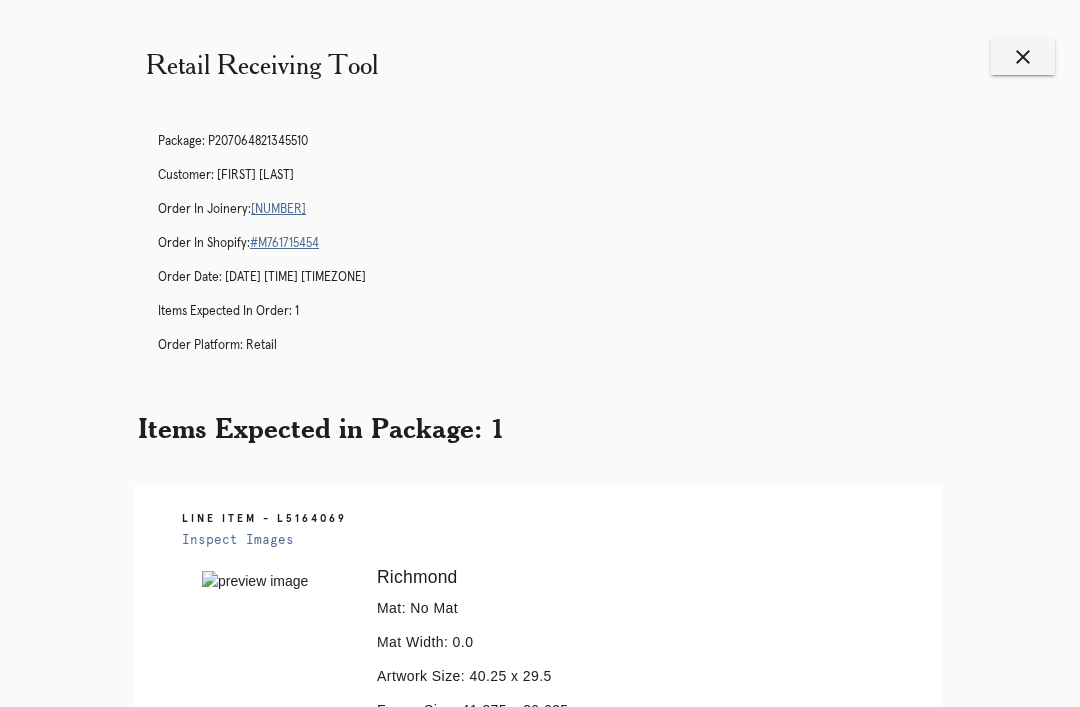 click on "close" at bounding box center (1023, 57) 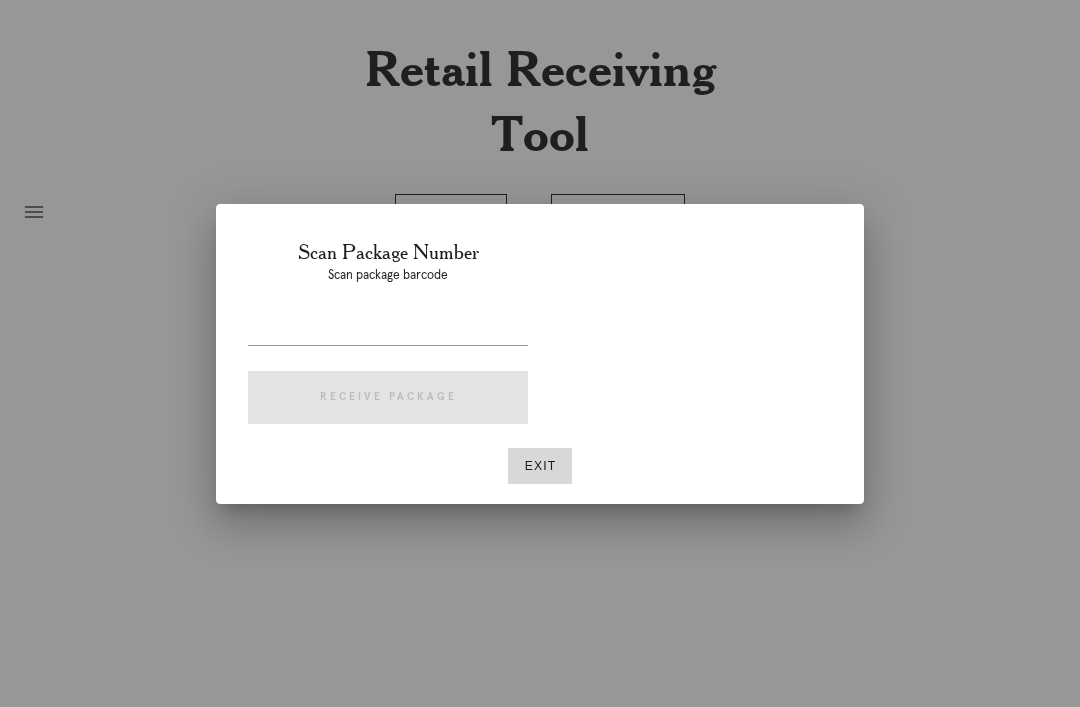 scroll, scrollTop: 0, scrollLeft: 0, axis: both 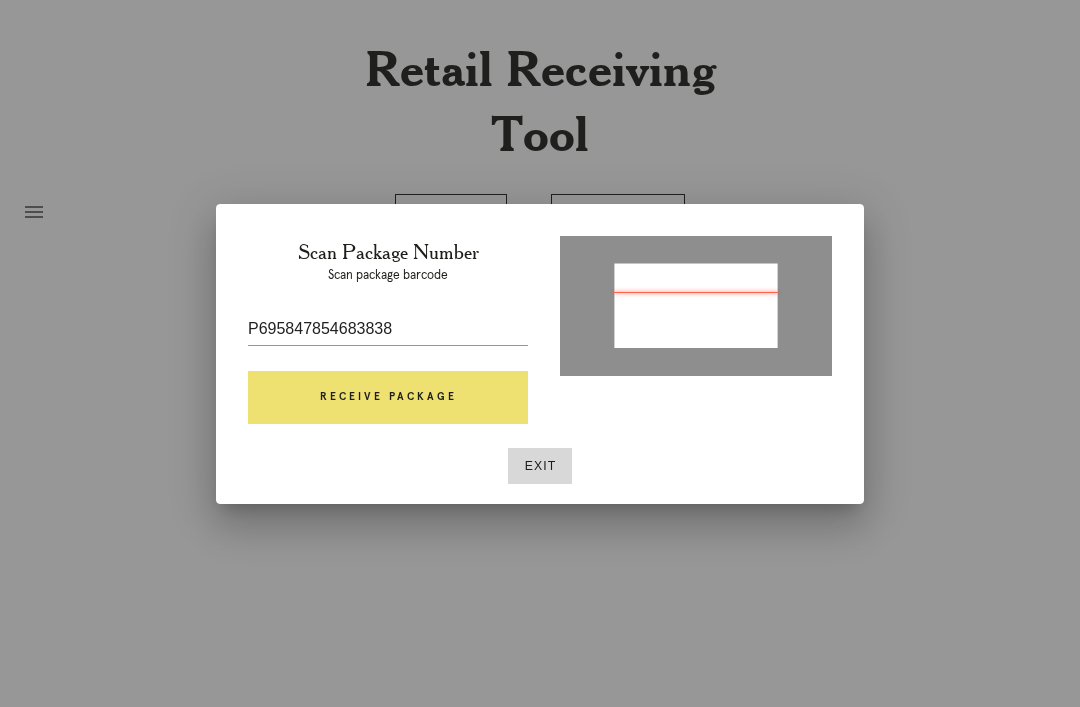 click on "Receive Package" at bounding box center [388, 398] 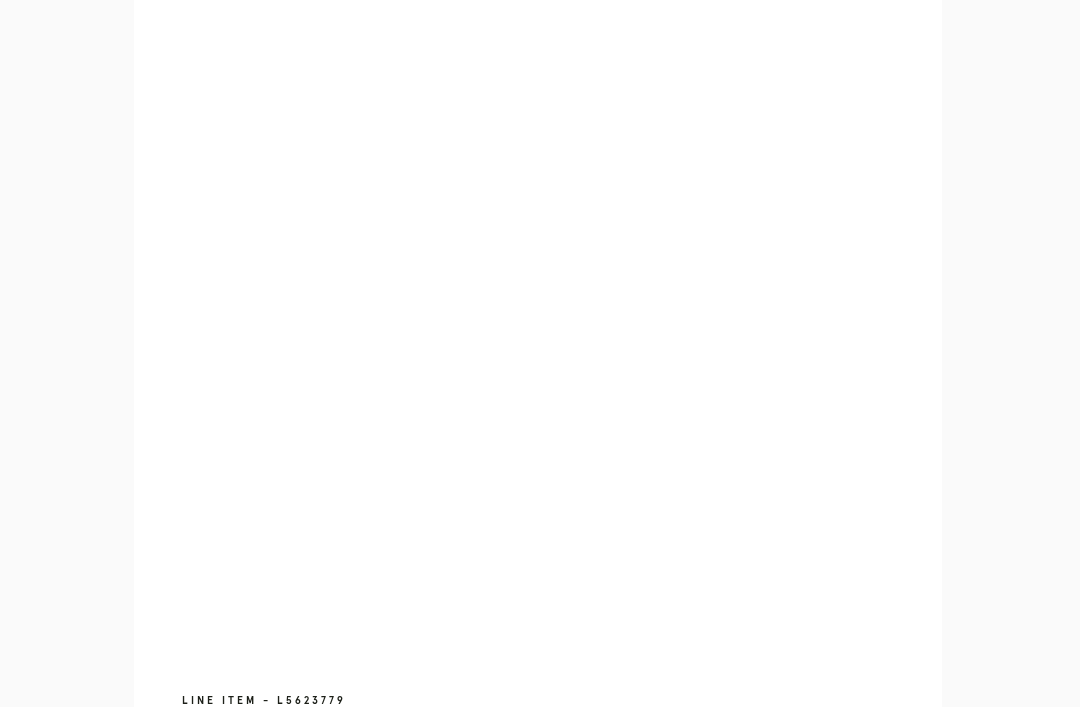 scroll, scrollTop: 891, scrollLeft: 0, axis: vertical 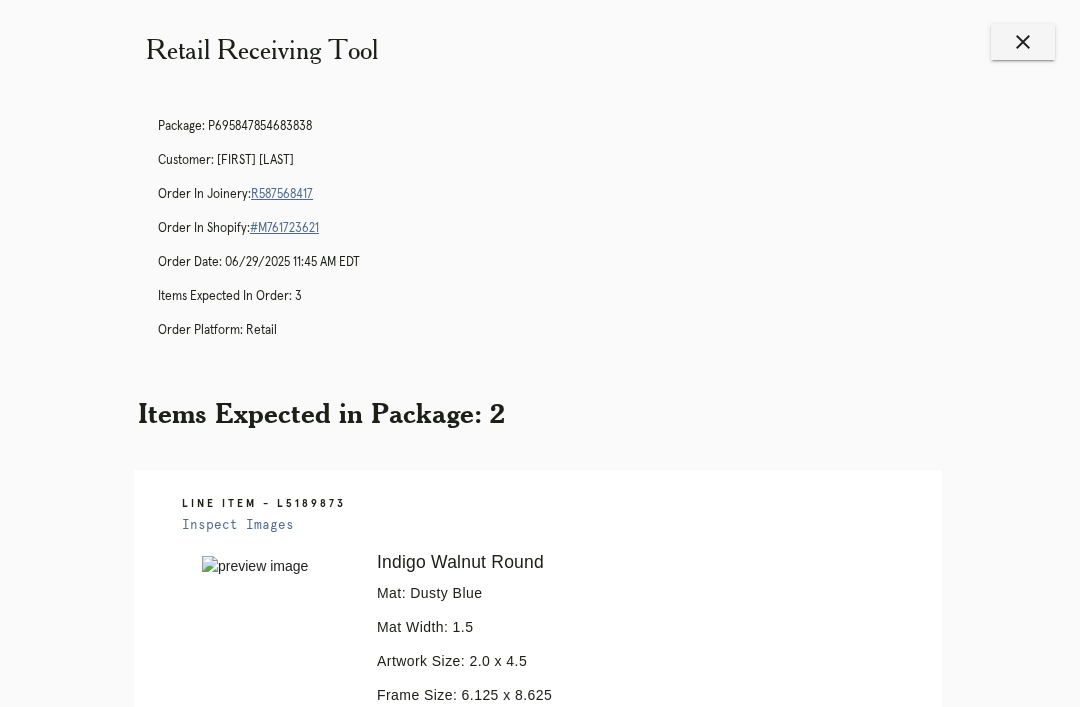 click on "Package: P695847854683838   Customer: Julia Lovett
Order in Joinery:
R587568417
Order in Shopify:
#M761723621
Order Date:
06/29/2025 11:45 AM EDT
Items Expected in Order: 3   Order Platform: retail" at bounding box center [560, 238] 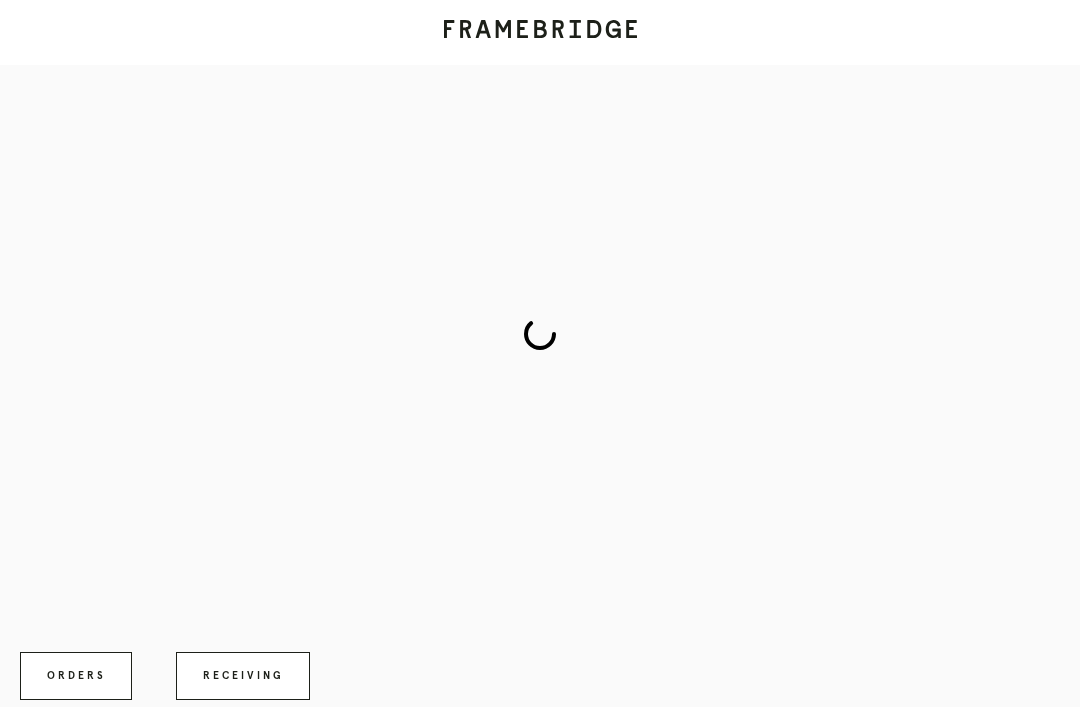 scroll, scrollTop: 0, scrollLeft: 0, axis: both 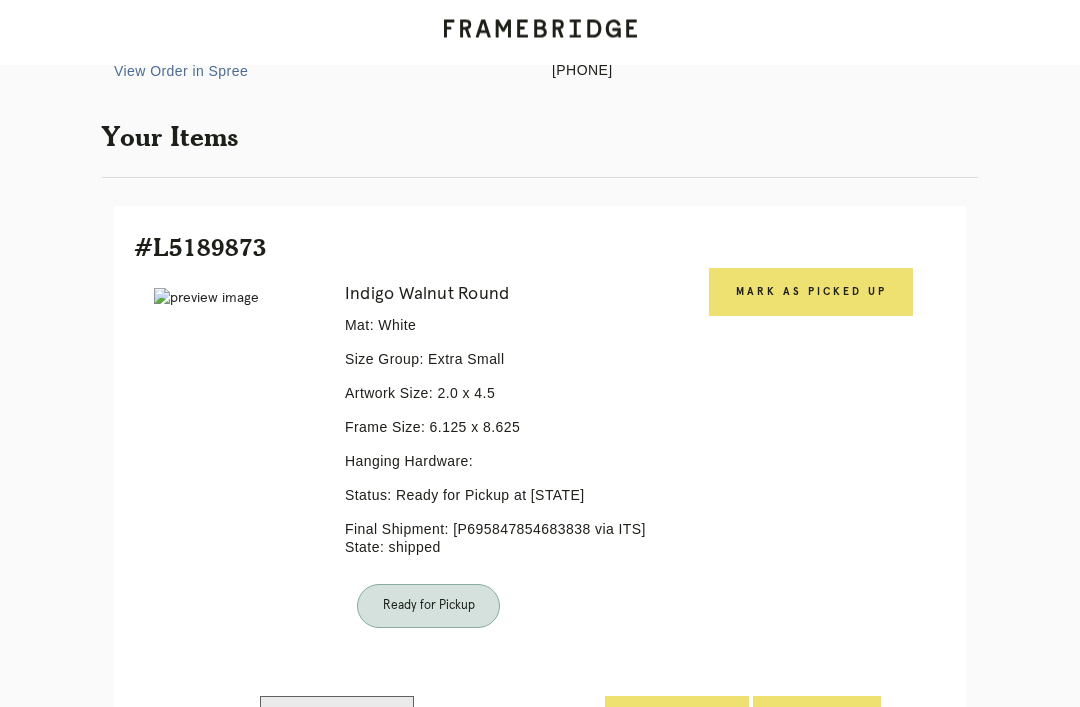 click on "Mark as Picked Up" at bounding box center [811, 293] 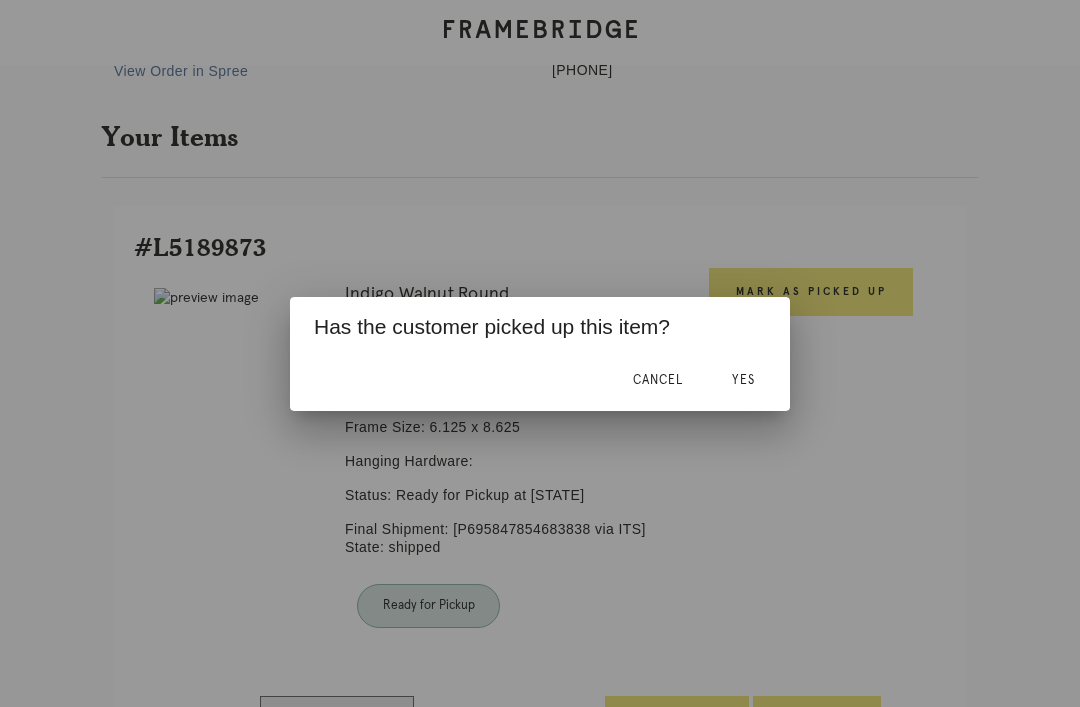 click on "Yes" at bounding box center (743, 381) 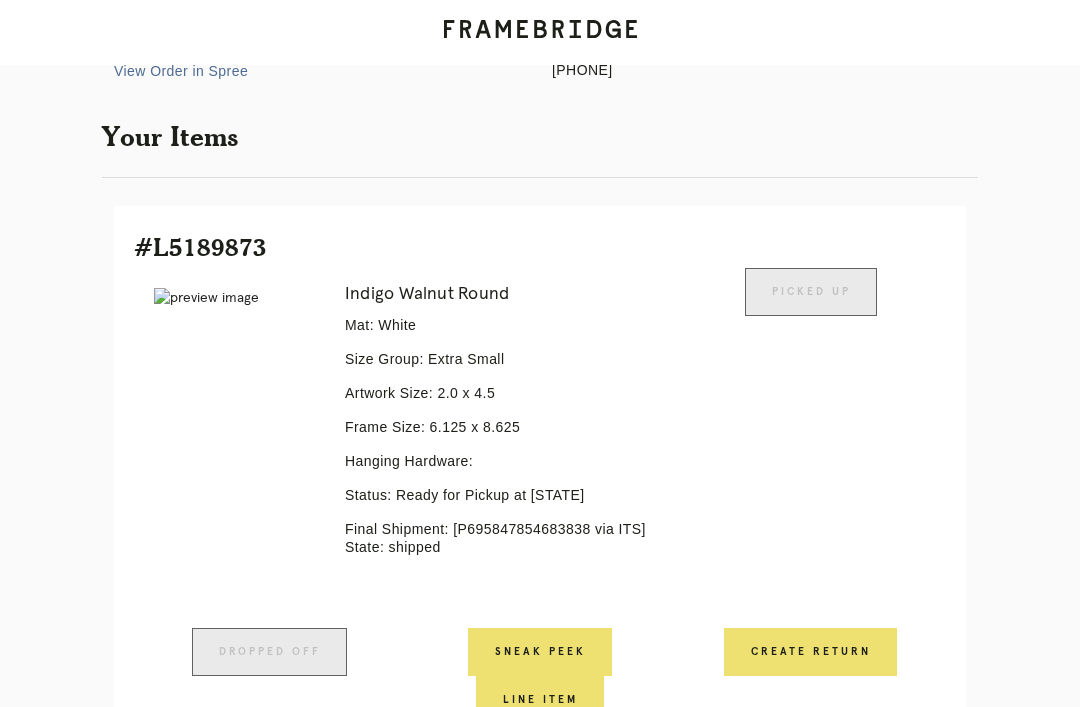 click on "Create Return" at bounding box center [810, 652] 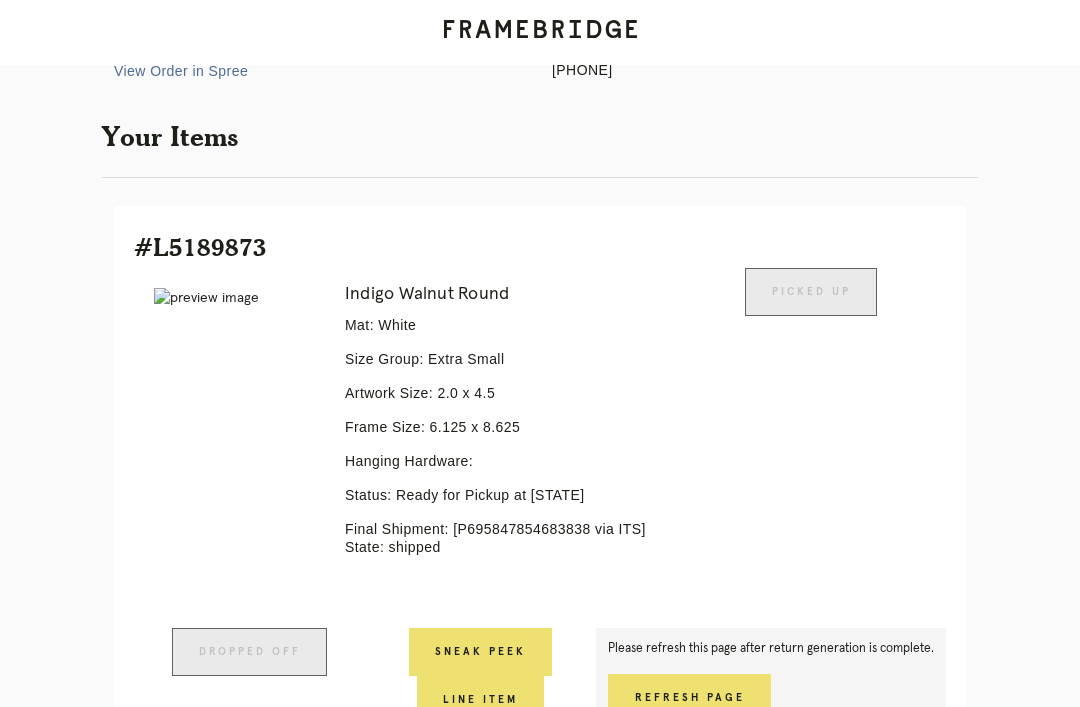 scroll, scrollTop: 359, scrollLeft: 0, axis: vertical 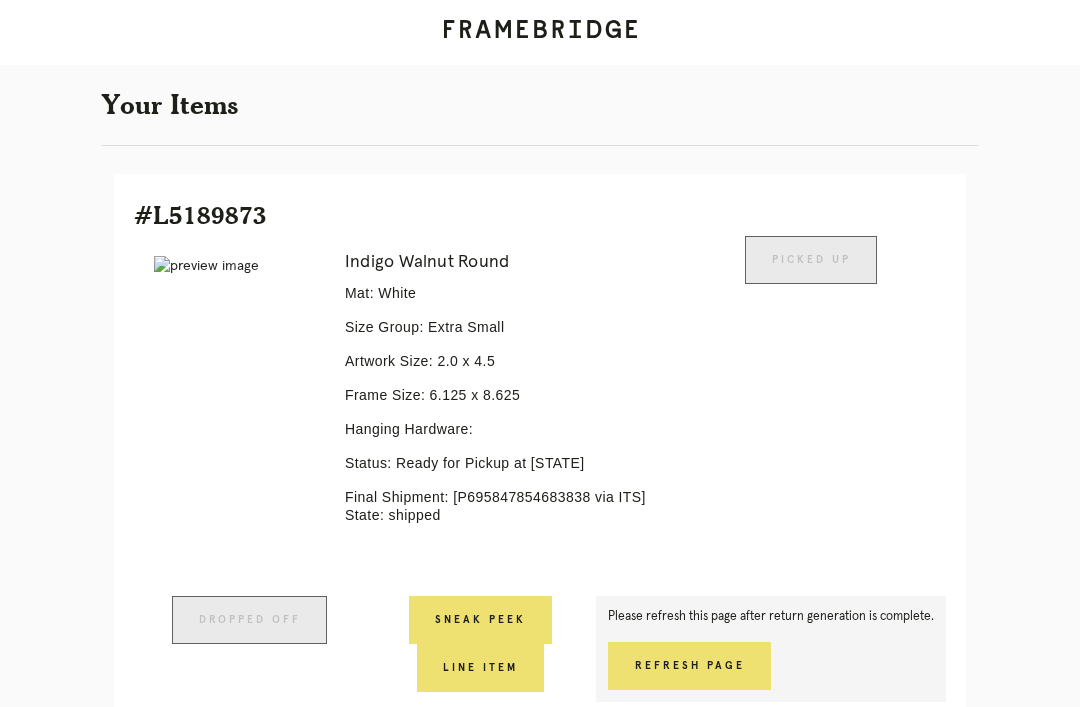 click on "Refresh Page" at bounding box center [689, 666] 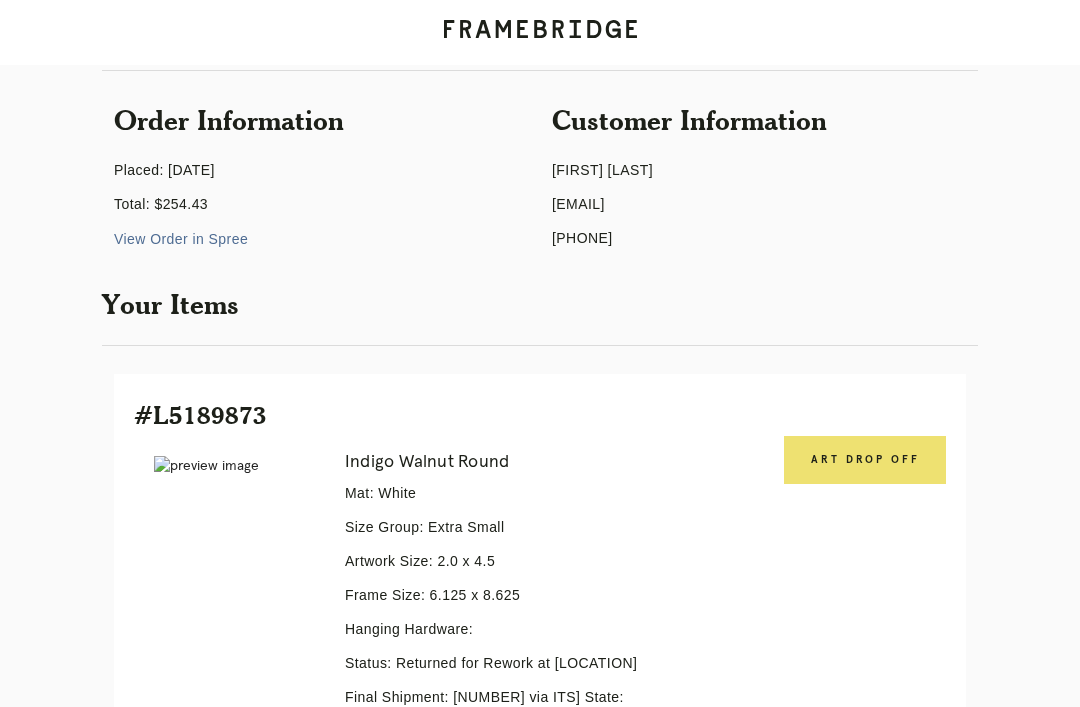 scroll, scrollTop: 158, scrollLeft: 0, axis: vertical 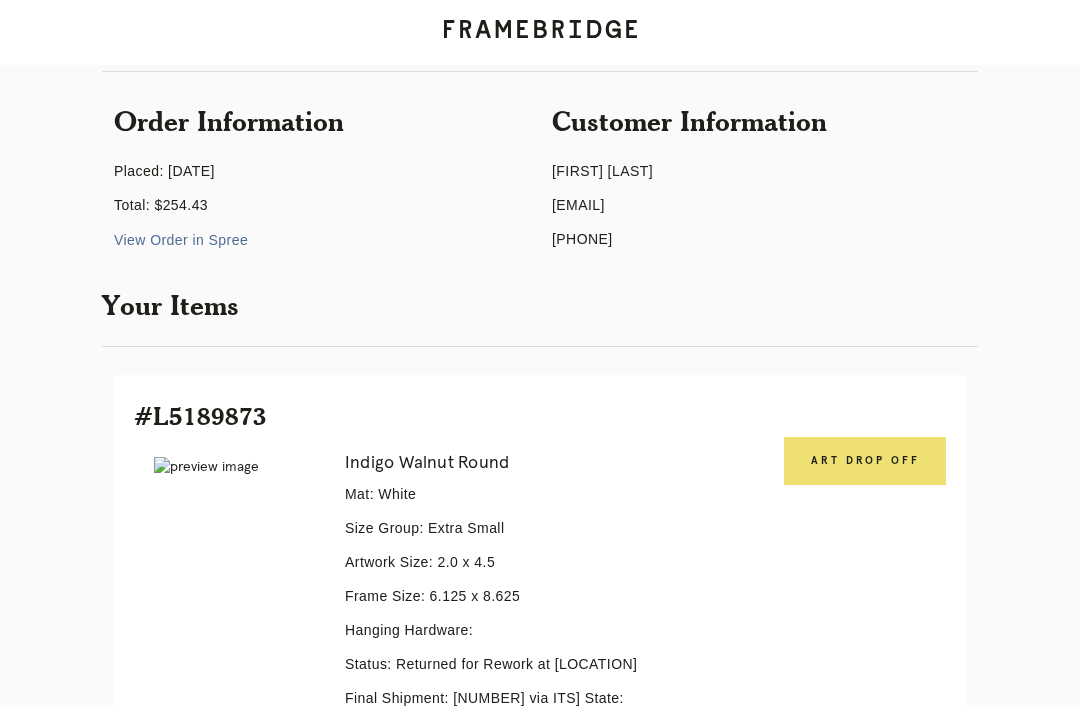 click on "Art drop off" at bounding box center [865, 461] 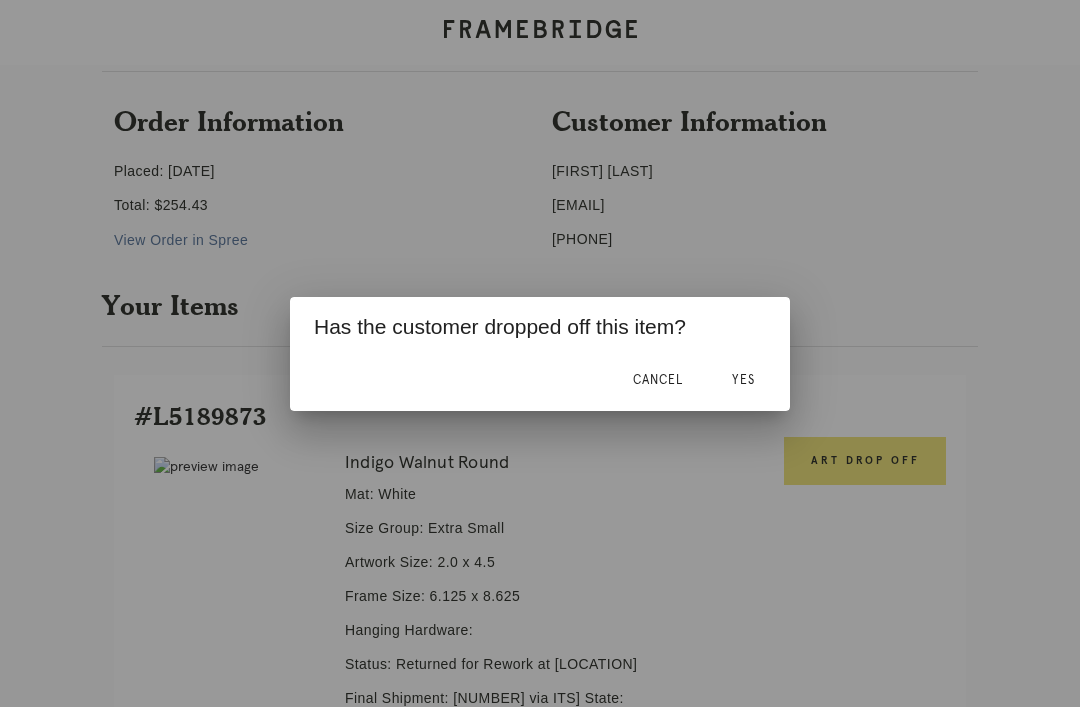 click on "Yes" at bounding box center (743, 381) 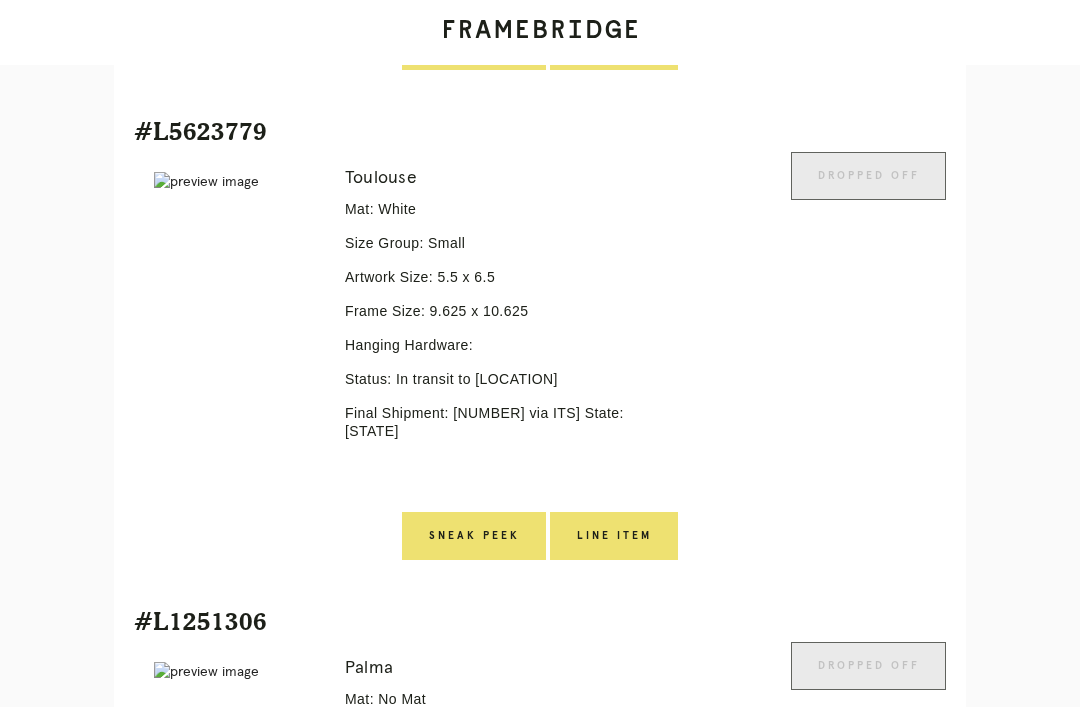 scroll, scrollTop: 1011, scrollLeft: 0, axis: vertical 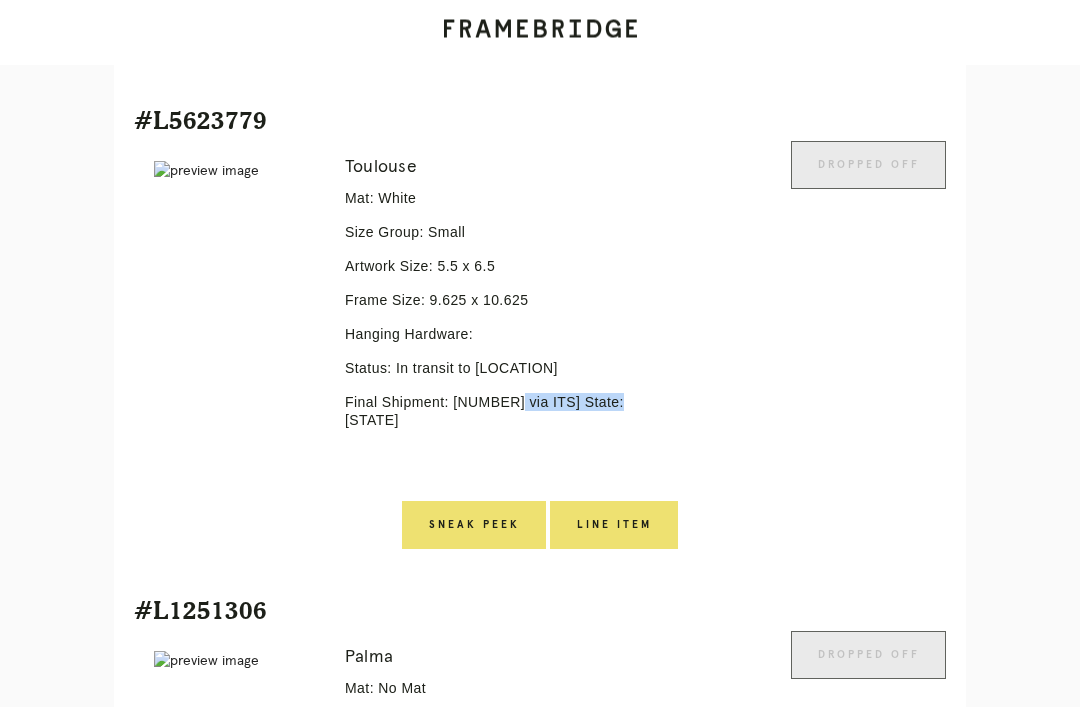 click on "Receiving" at bounding box center [243, 1128] 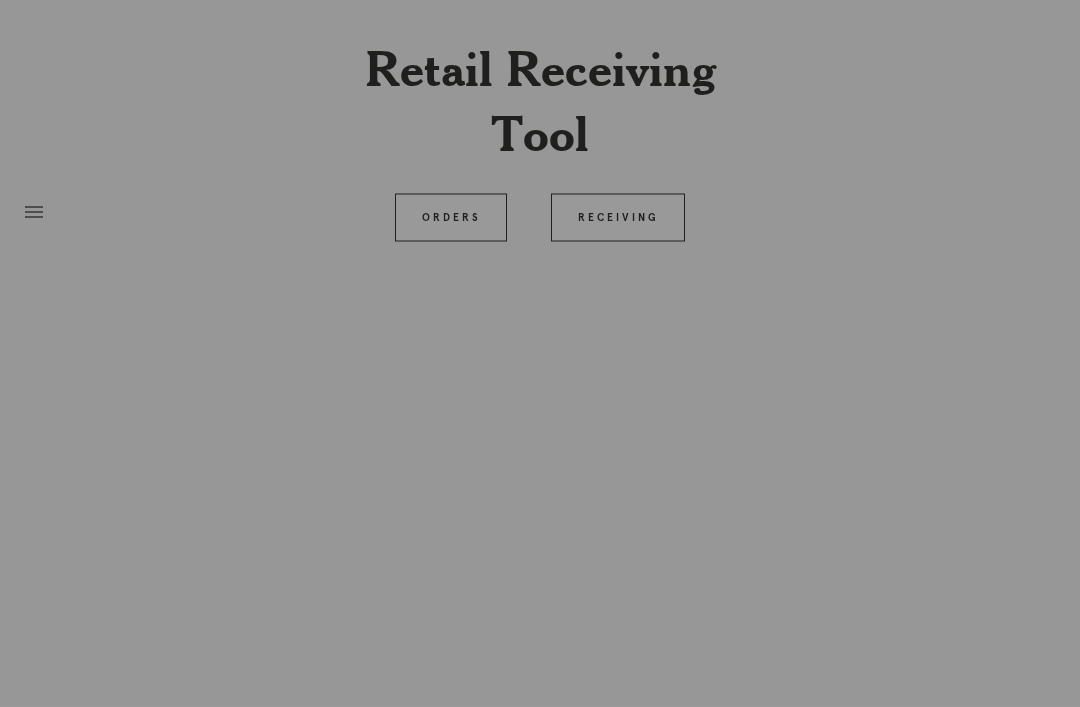 scroll, scrollTop: 0, scrollLeft: 0, axis: both 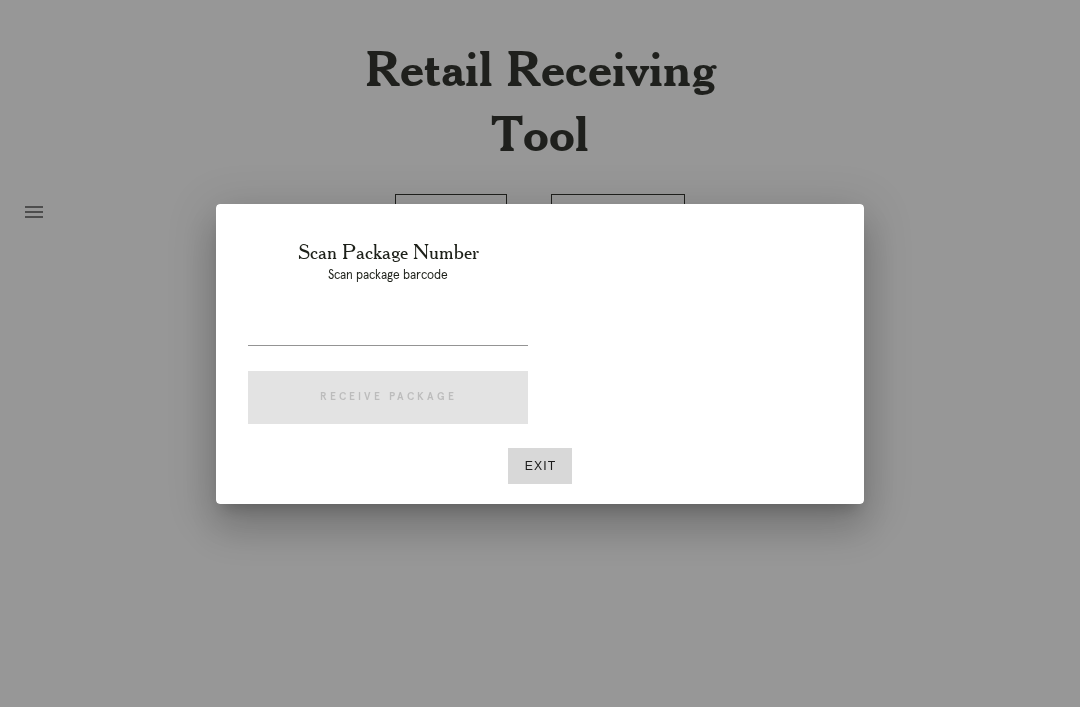 click at bounding box center (388, 329) 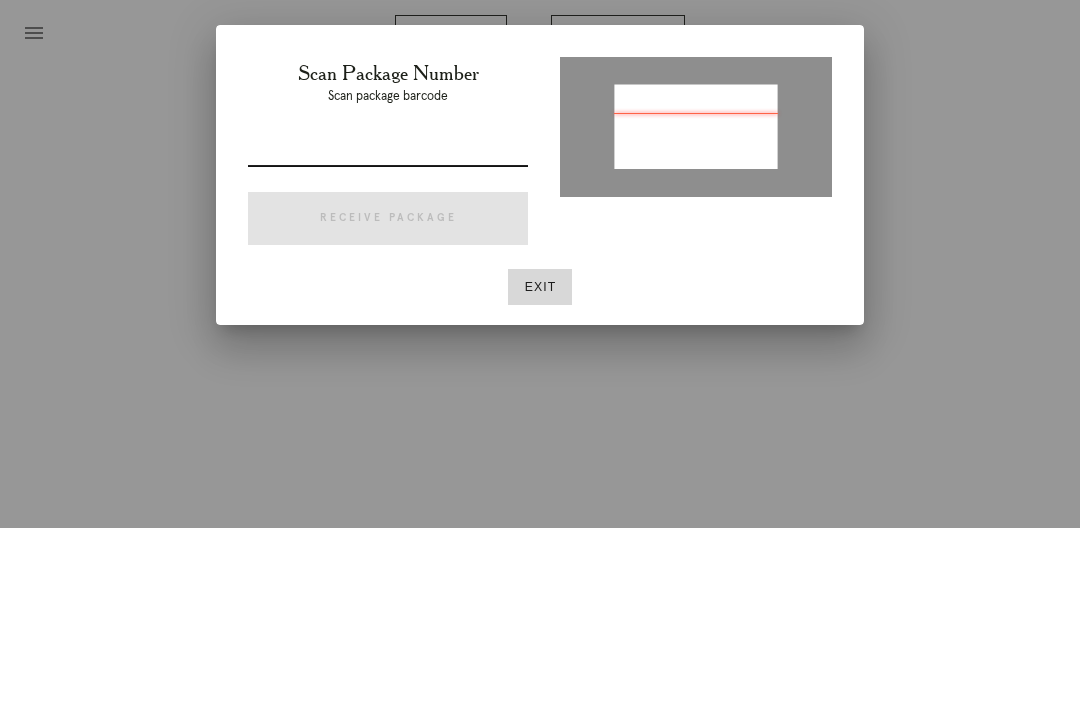 click at bounding box center [388, 329] 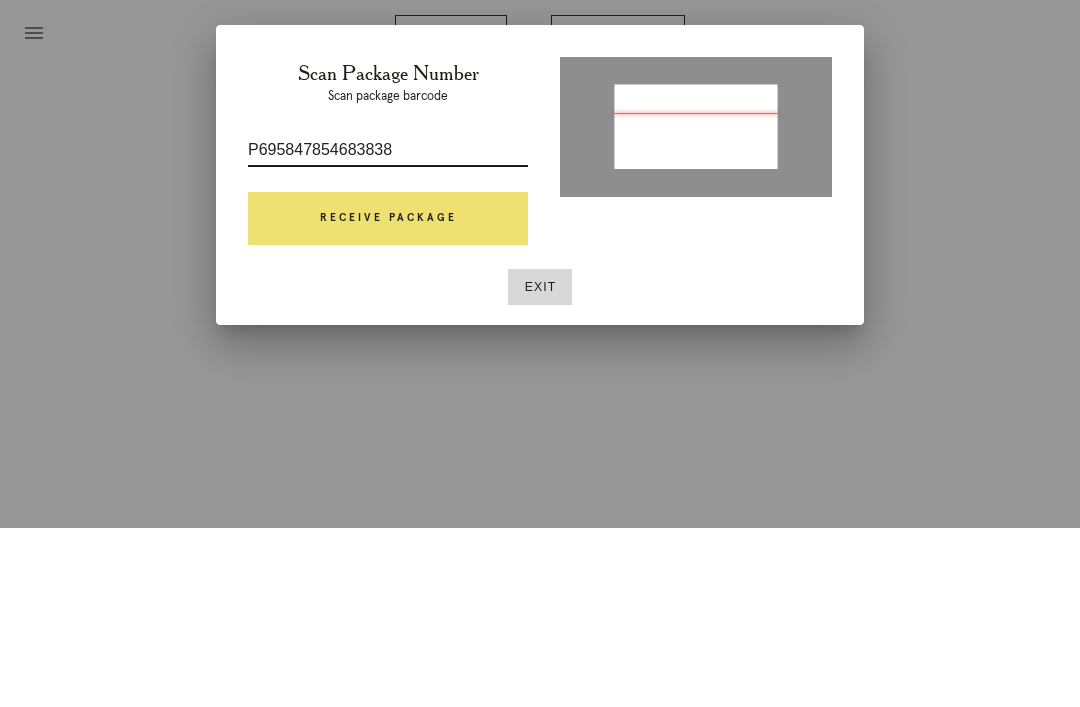 type on "P695847854683838" 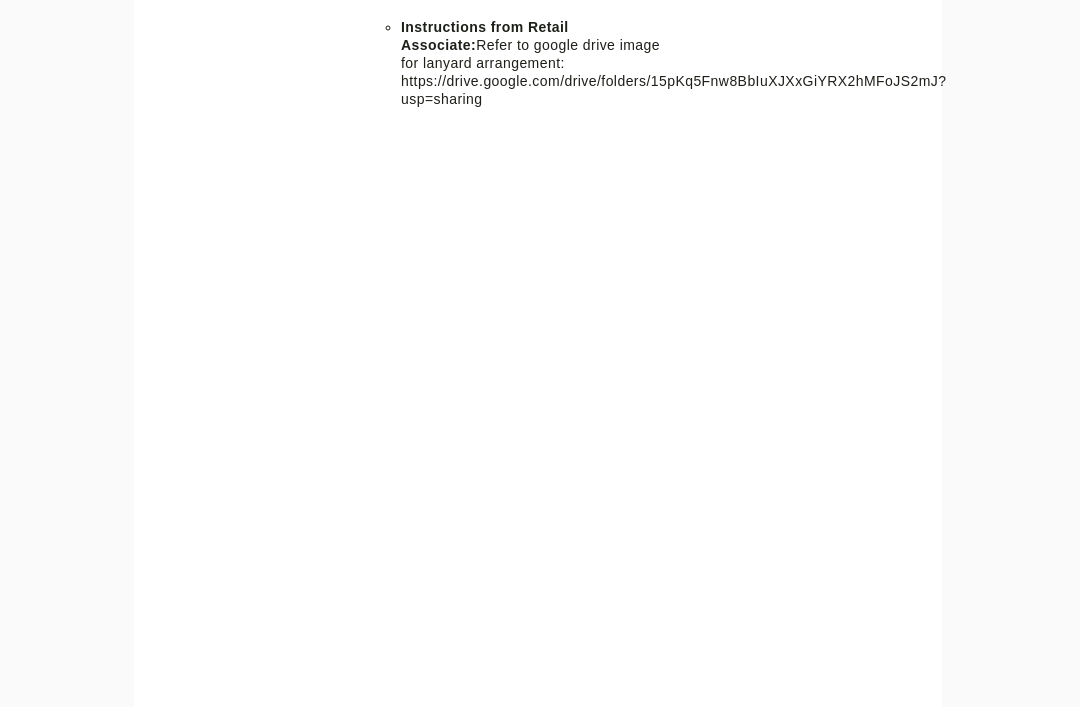 scroll, scrollTop: 1415, scrollLeft: 0, axis: vertical 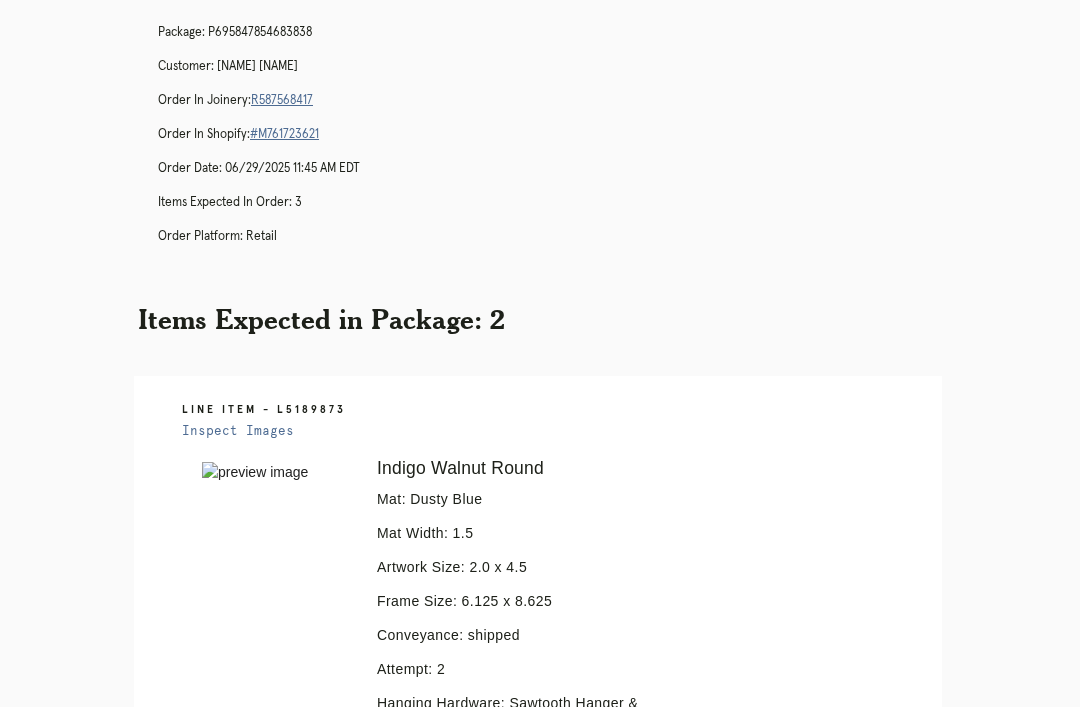 click on "Package: P695847854683838   Customer: [NAME] [NAME]
Order in Joinery:
R587568417
Order in Shopify:
#M761723621
Order Date:
[DATE] [TIME] [TIMEZONE]
Items Expected in Order: 3   Order Platform: retail" at bounding box center (560, 143) 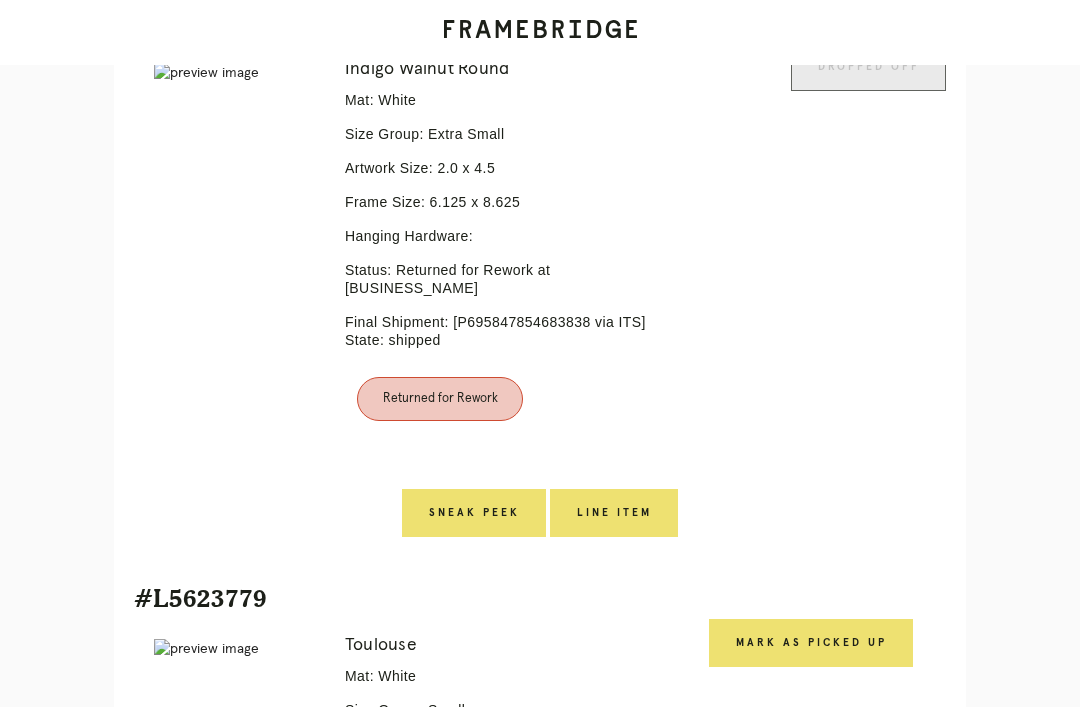 scroll, scrollTop: 553, scrollLeft: 0, axis: vertical 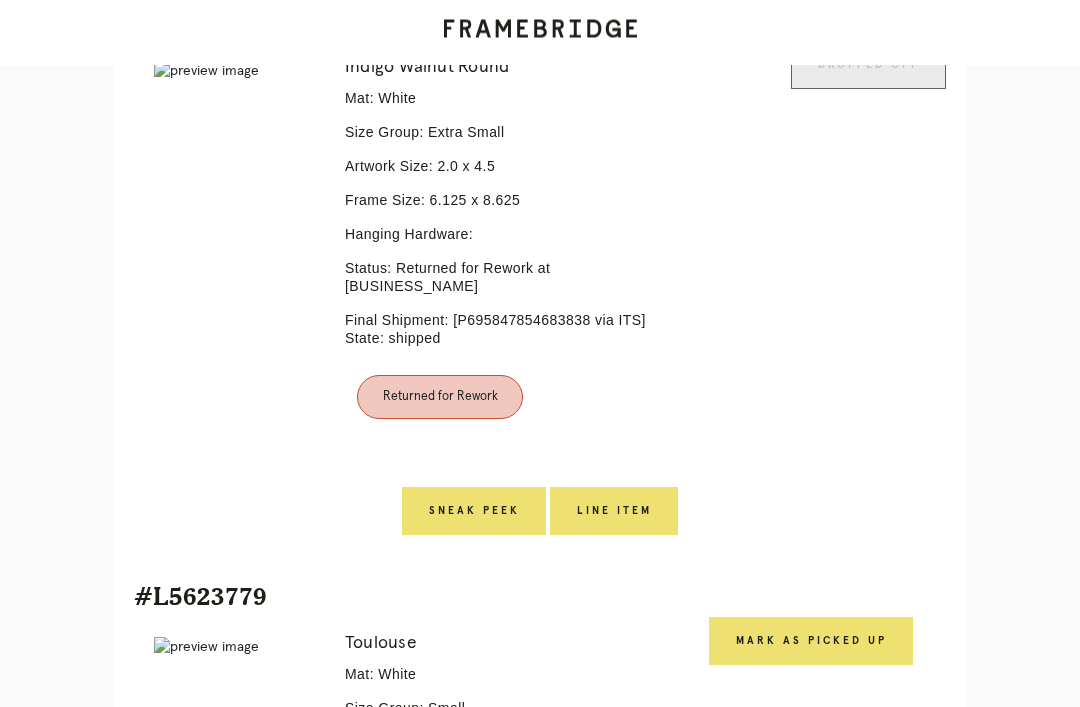 click on "Line Item" at bounding box center (474, 512) 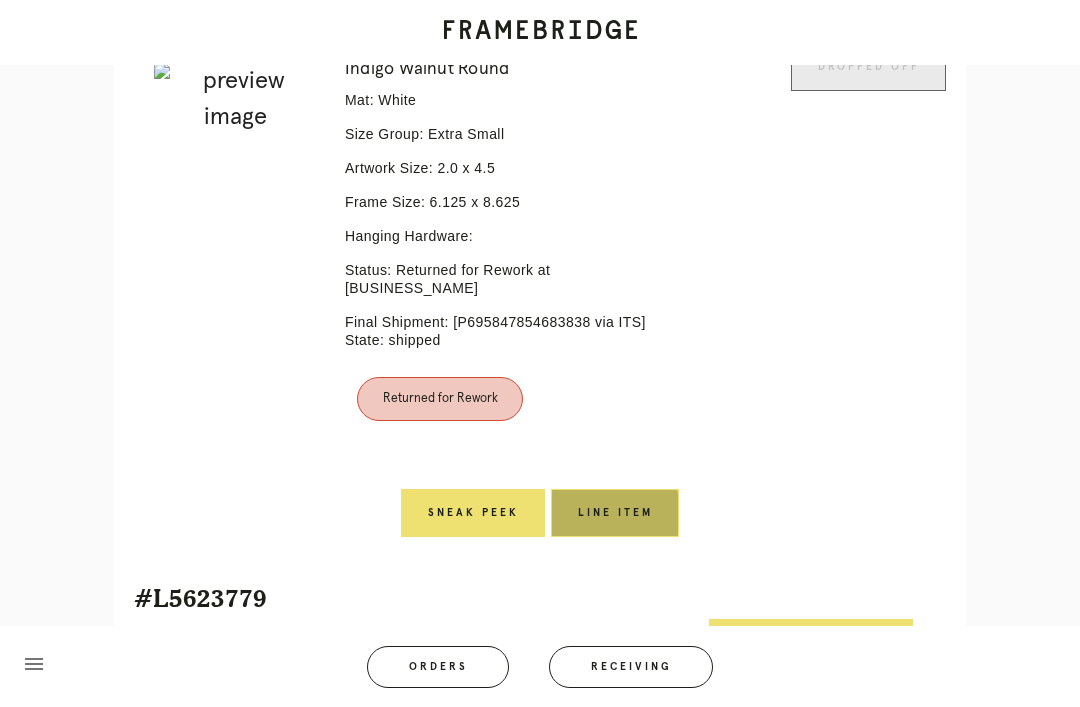 scroll, scrollTop: 0, scrollLeft: 0, axis: both 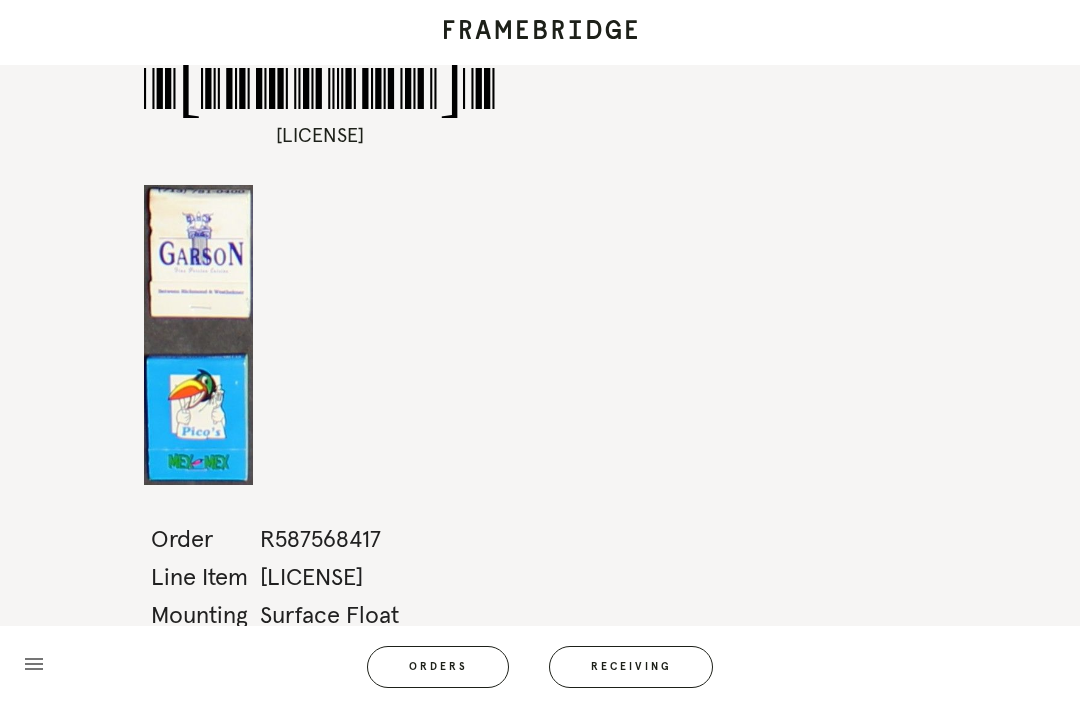 click on "Receiving" at bounding box center [631, 667] 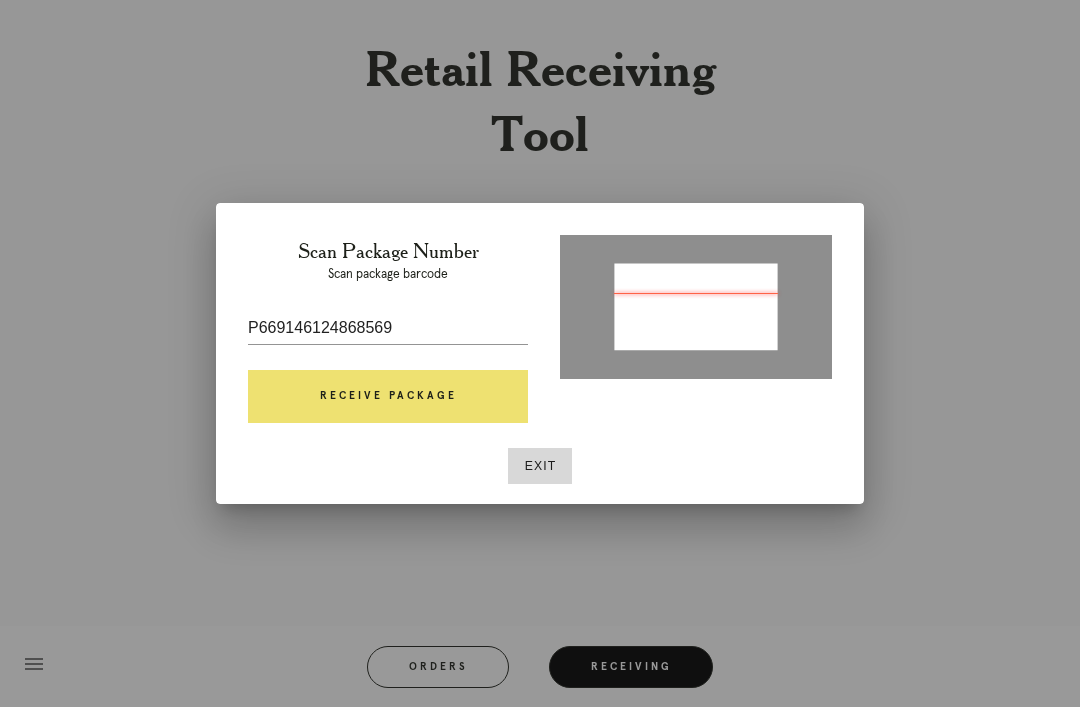 click on "Receive Package" at bounding box center (388, 397) 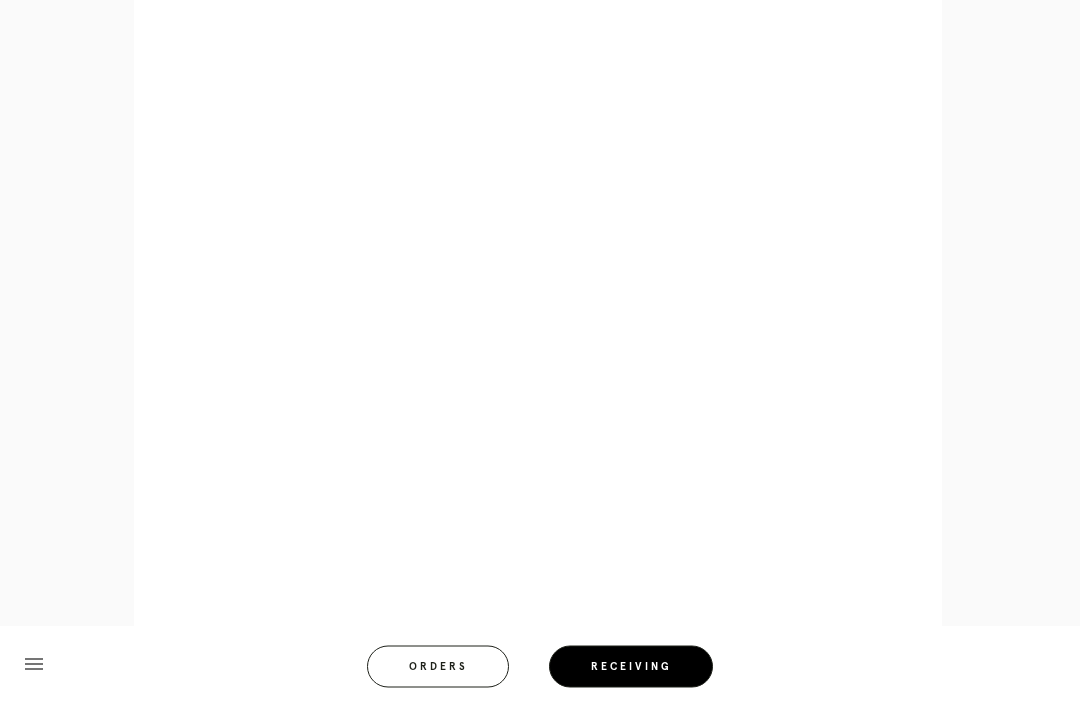 scroll, scrollTop: 736, scrollLeft: 0, axis: vertical 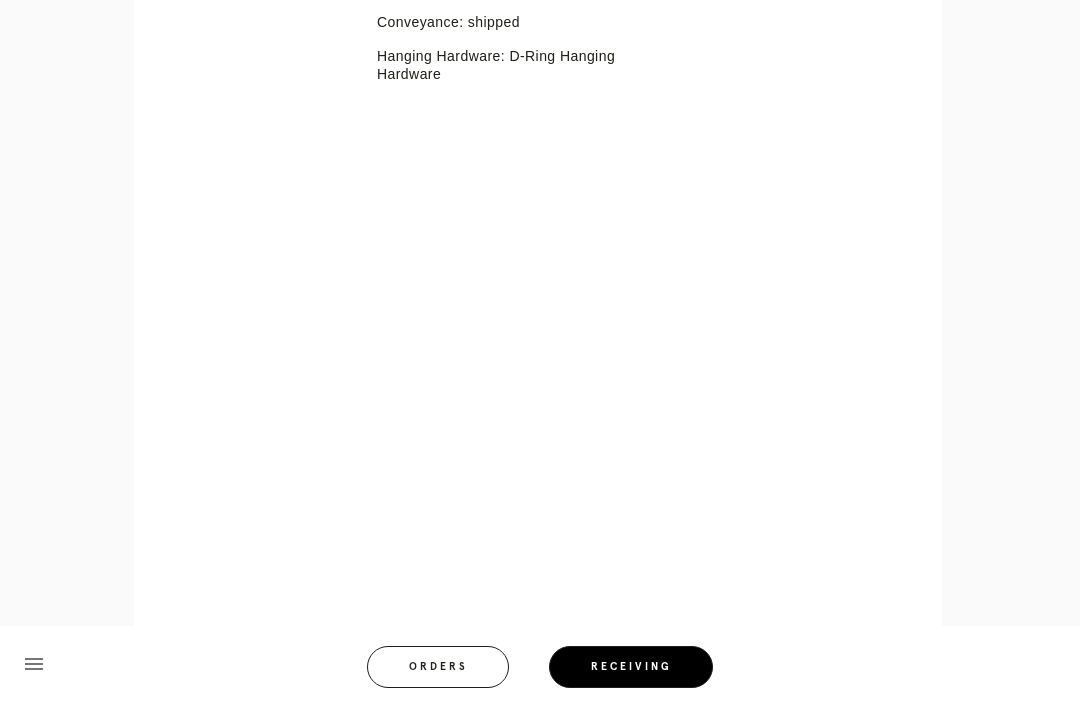 click on "Error retreiving frame spec #9675684
Palma
Mat: Acrylic
Mat Width: 1.5
Artwork Size:
2.0
x
3.5
Frame Size:
6.125
x
7.625
Conveyance: shipped
Hanging Hardware: D-Ring Hanging Hardware" at bounding box center (556, 226) 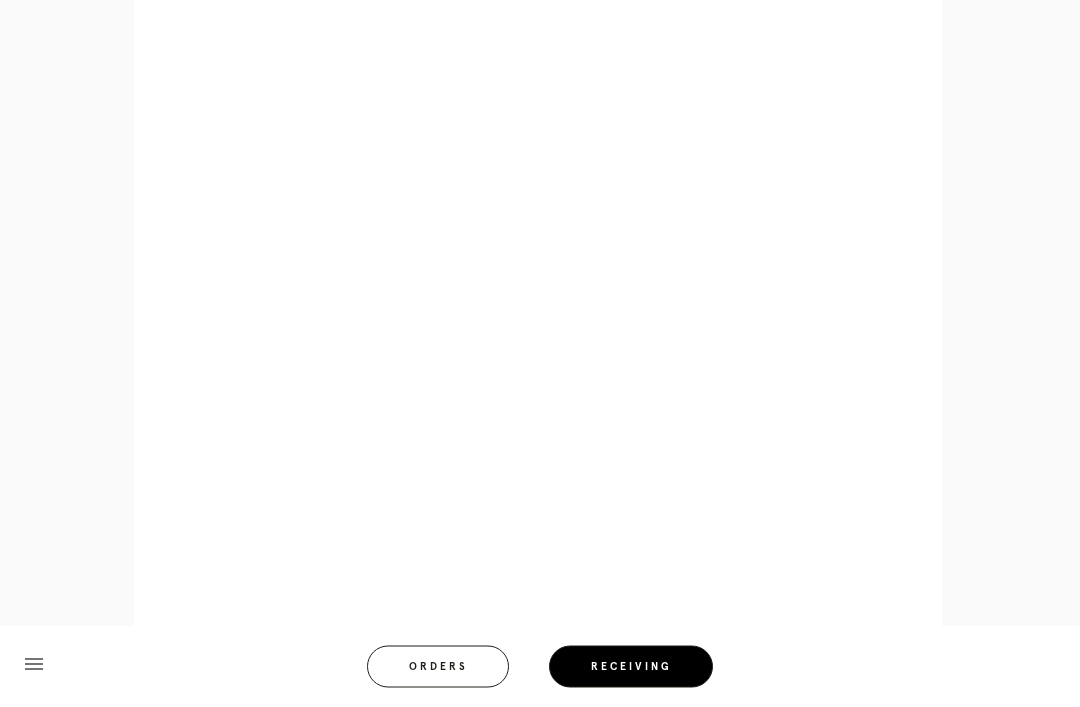 scroll, scrollTop: 872, scrollLeft: 0, axis: vertical 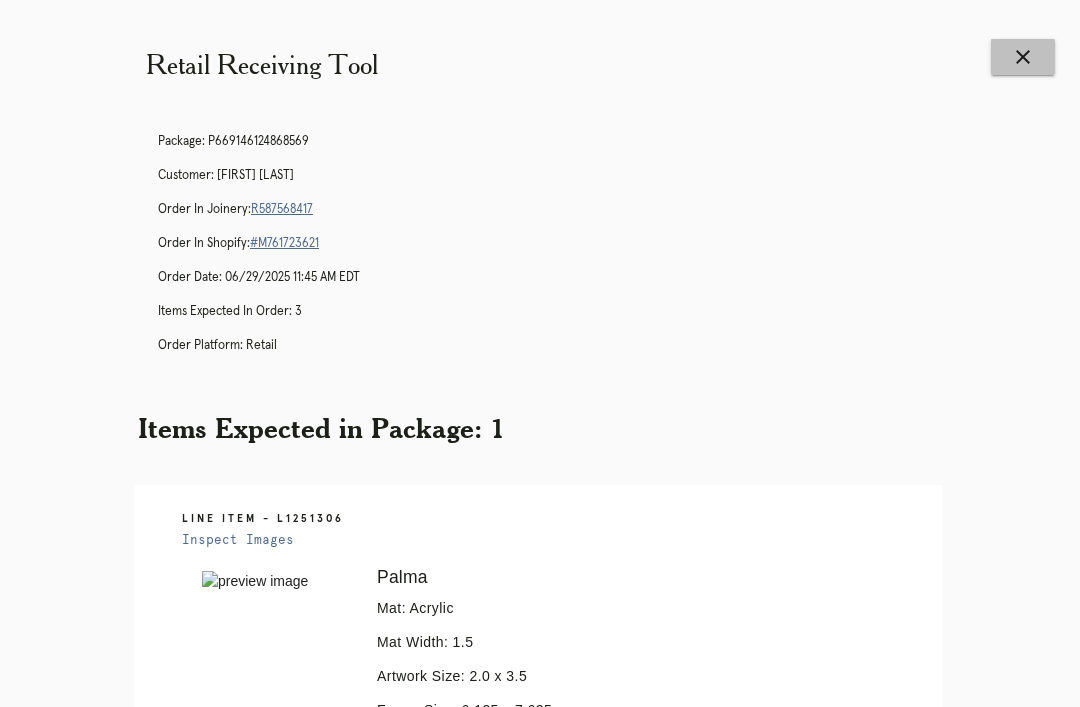 click on "close" at bounding box center (1023, 57) 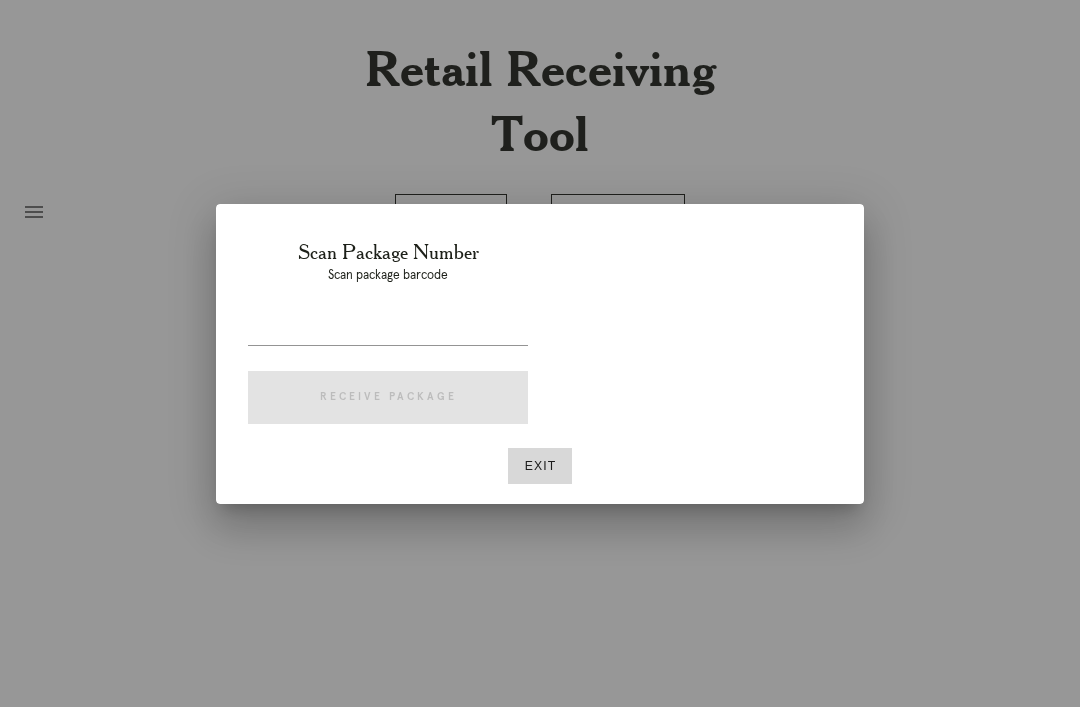 scroll, scrollTop: 0, scrollLeft: 0, axis: both 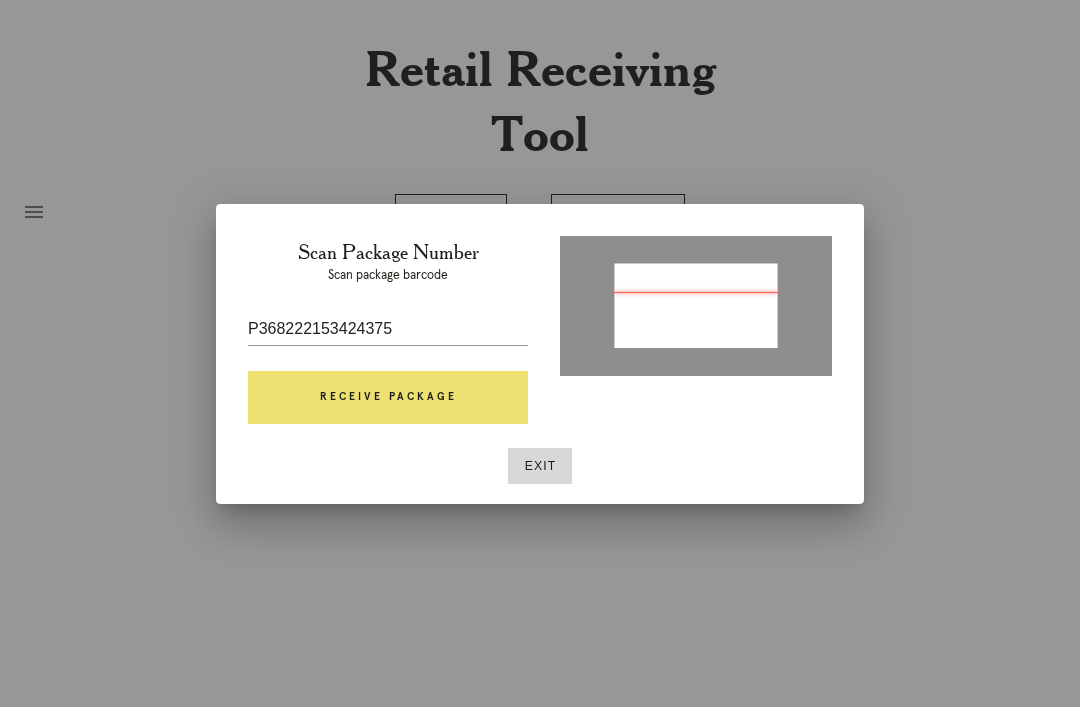 click on "Receive Package" at bounding box center [388, 398] 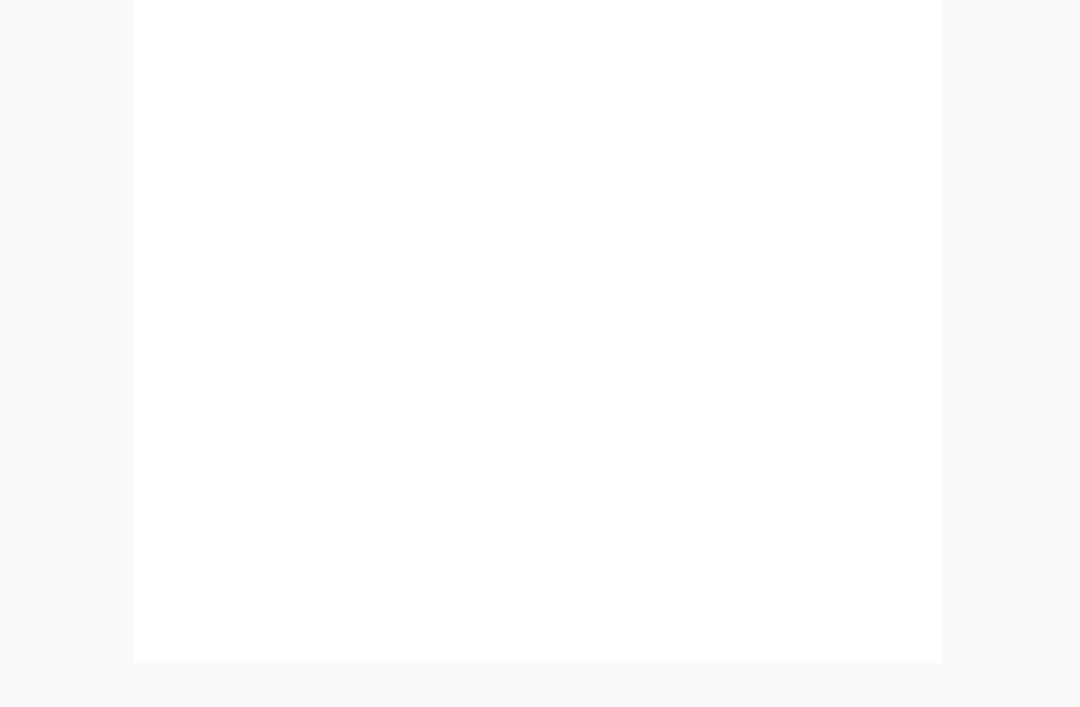 scroll, scrollTop: 1100, scrollLeft: 0, axis: vertical 